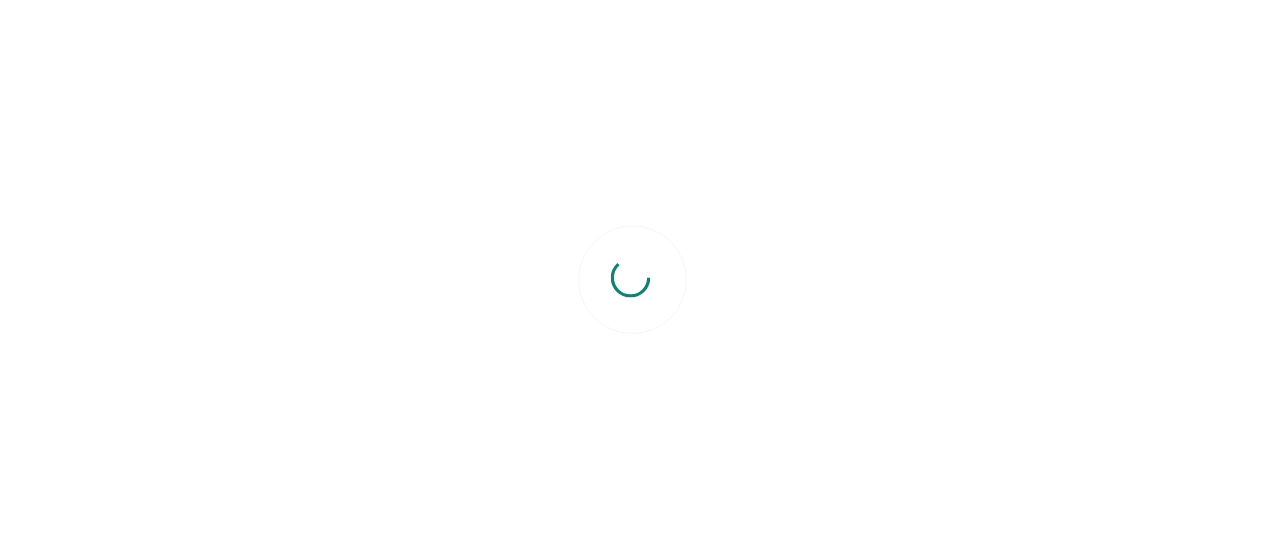 scroll, scrollTop: 0, scrollLeft: 0, axis: both 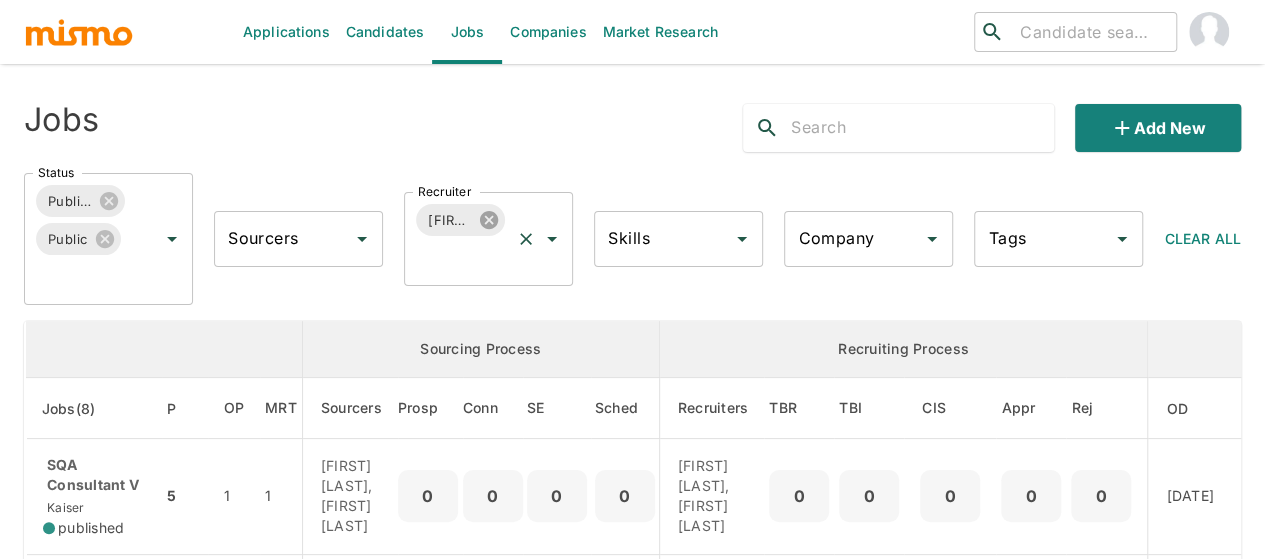 click 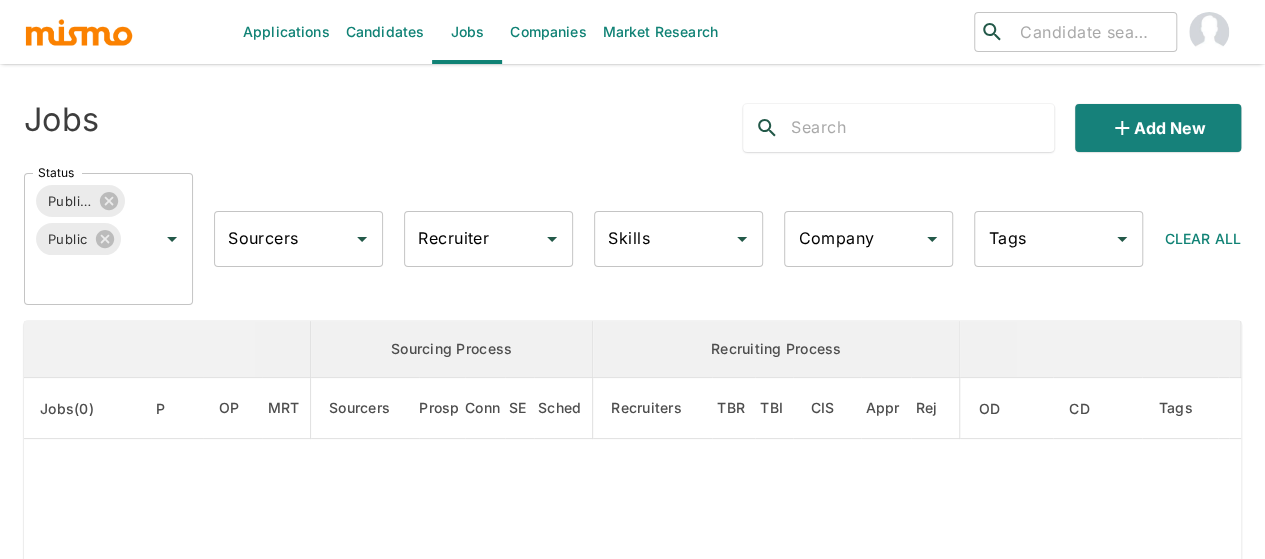 click on "Recruiter Recruiter" at bounding box center (488, 239) 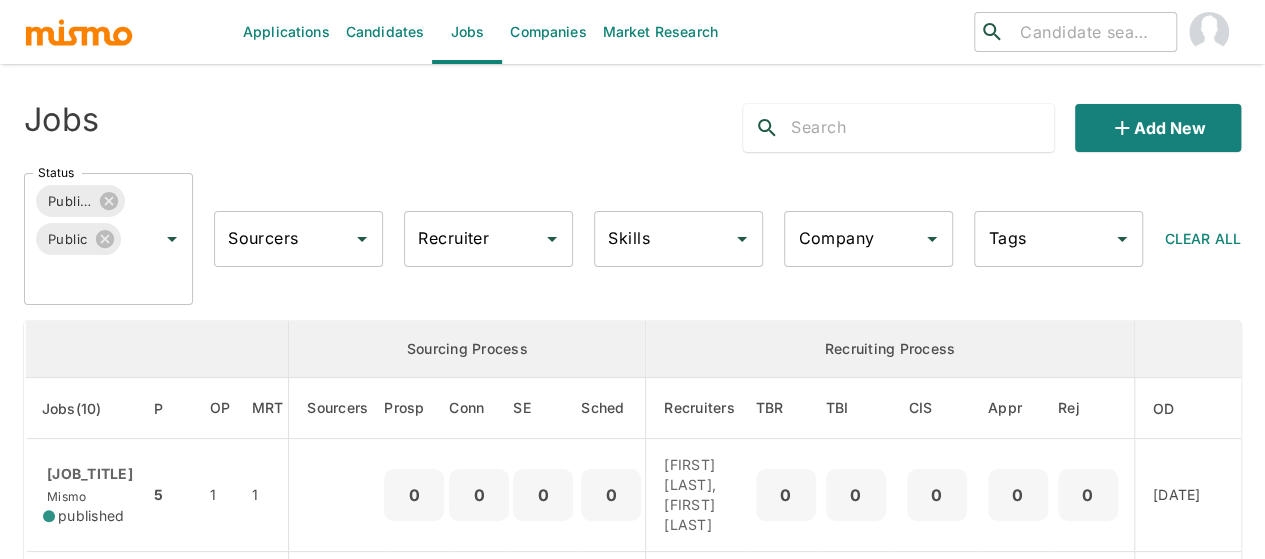 click on "Recruiter" at bounding box center (473, 239) 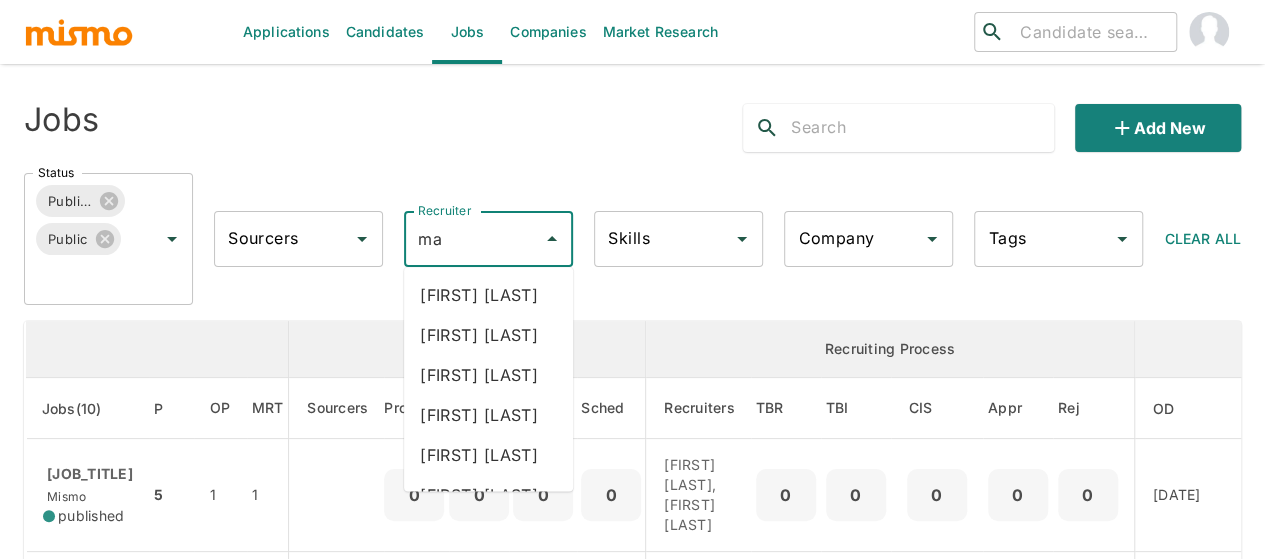 type on "mai" 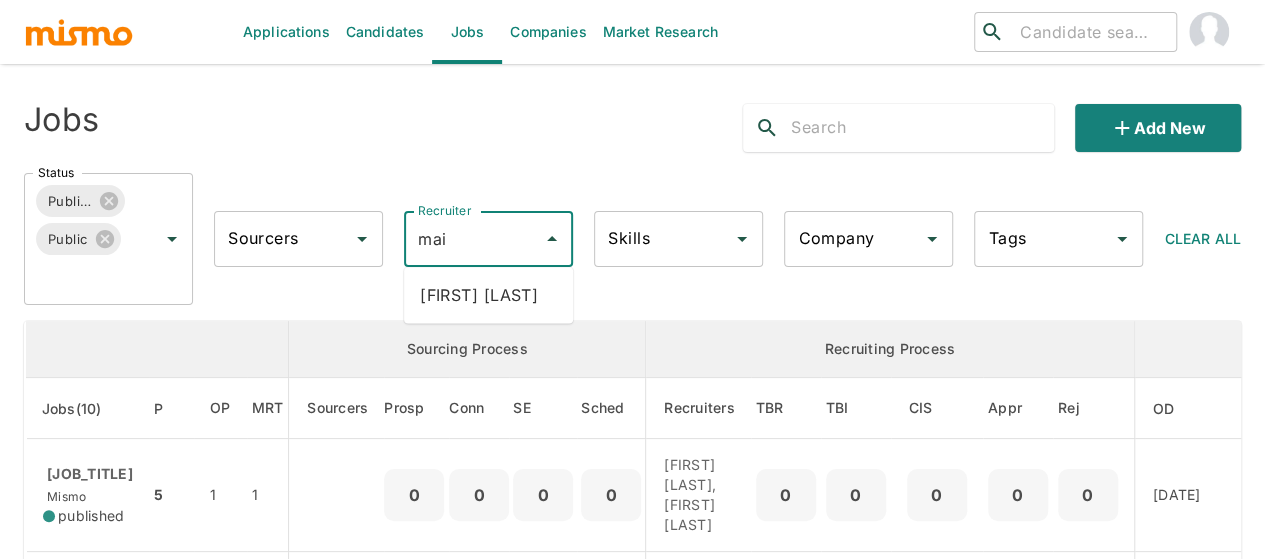 click on "Maia Reyes" at bounding box center (488, 295) 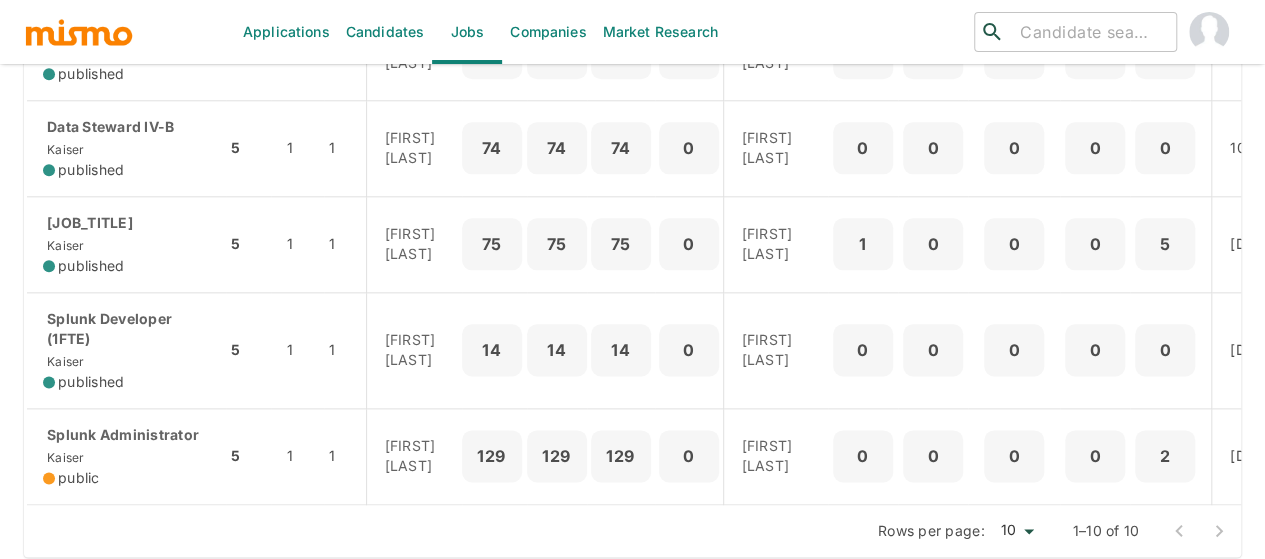 scroll, scrollTop: 1100, scrollLeft: 0, axis: vertical 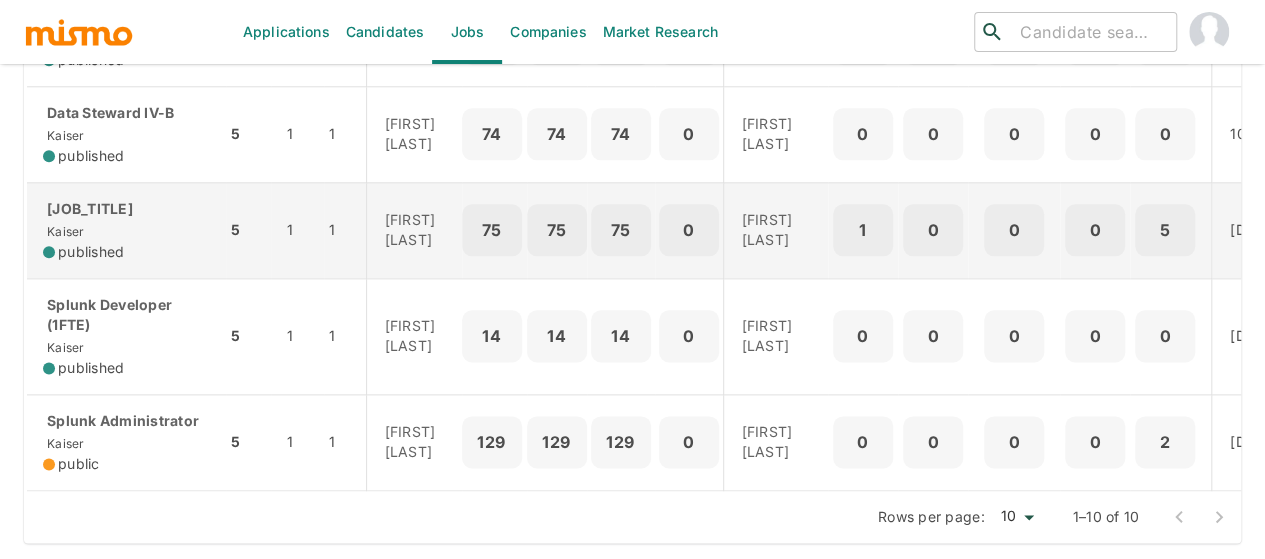 click on "IT Risk Assessment Professional" at bounding box center (126, 209) 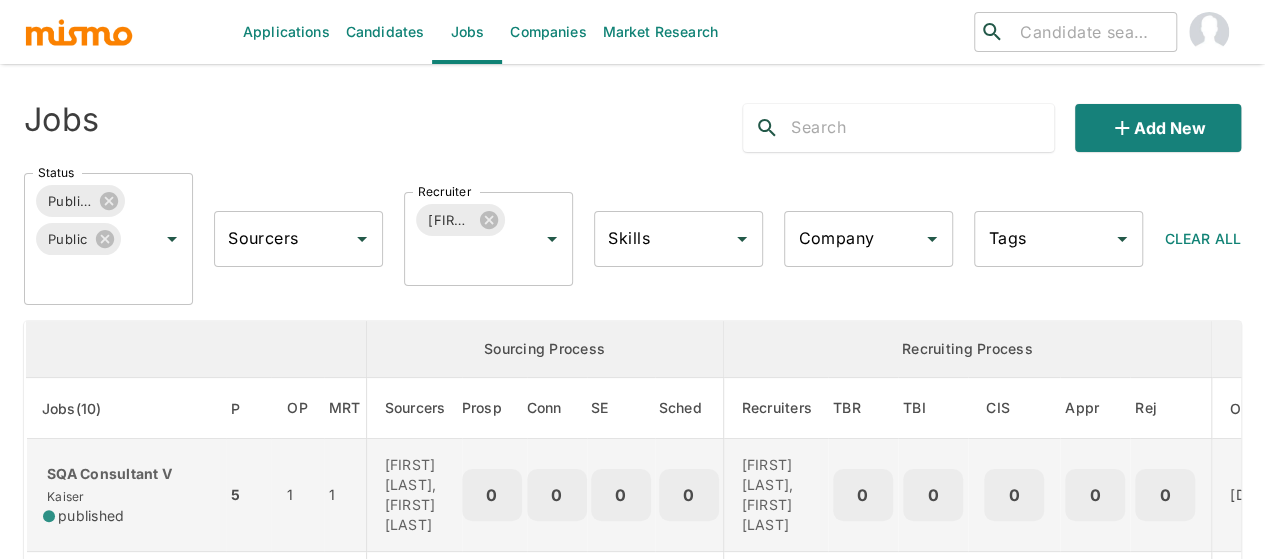 scroll, scrollTop: 0, scrollLeft: 0, axis: both 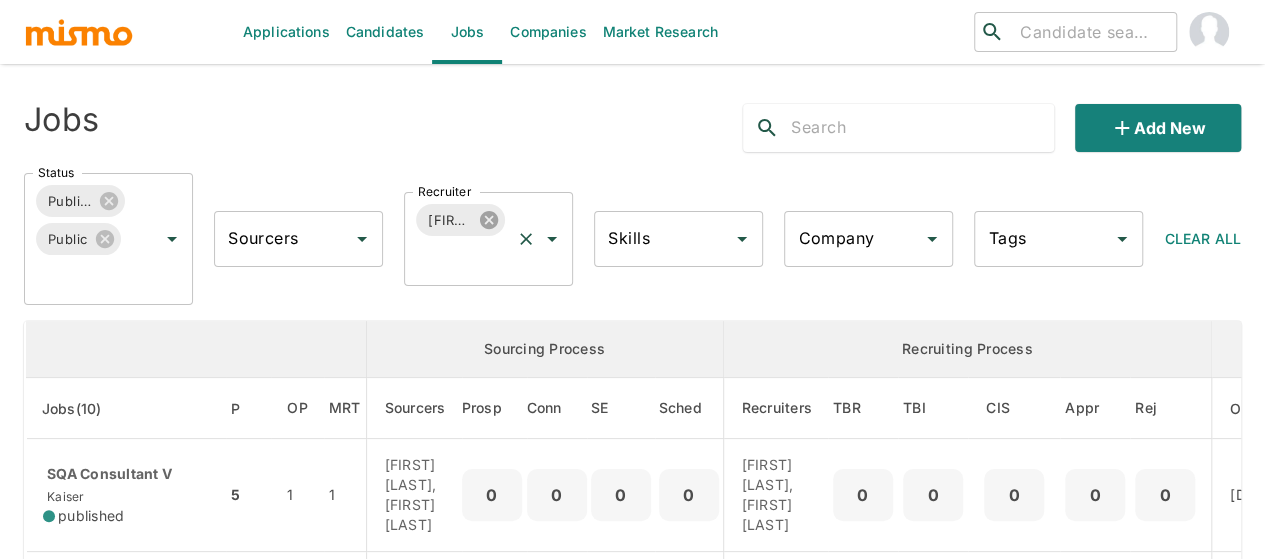 click 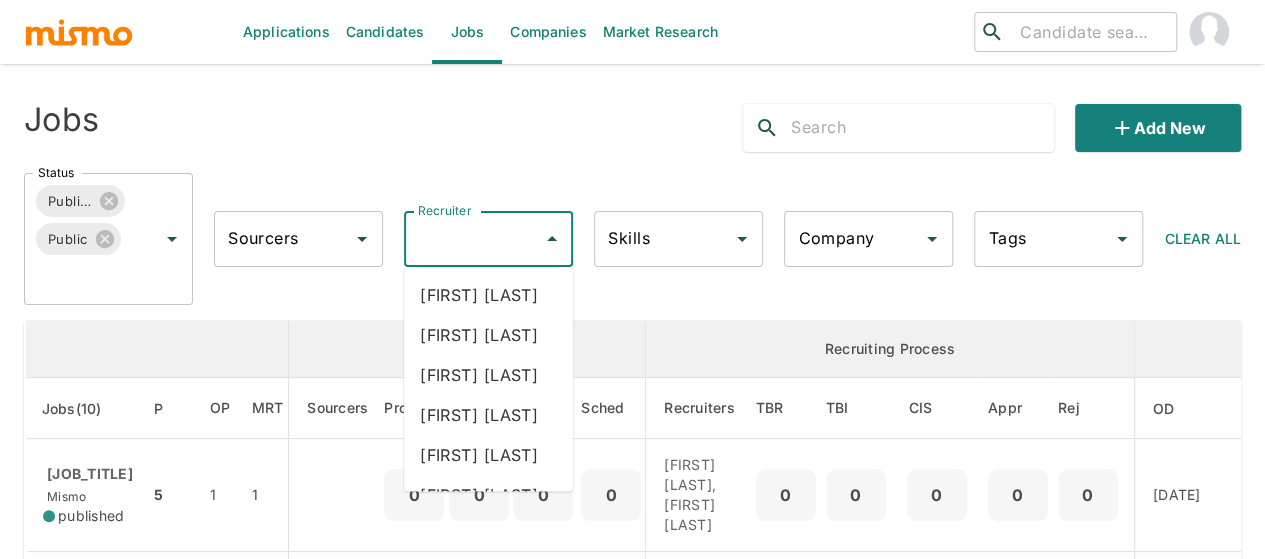 click on "Recruiter" at bounding box center [473, 239] 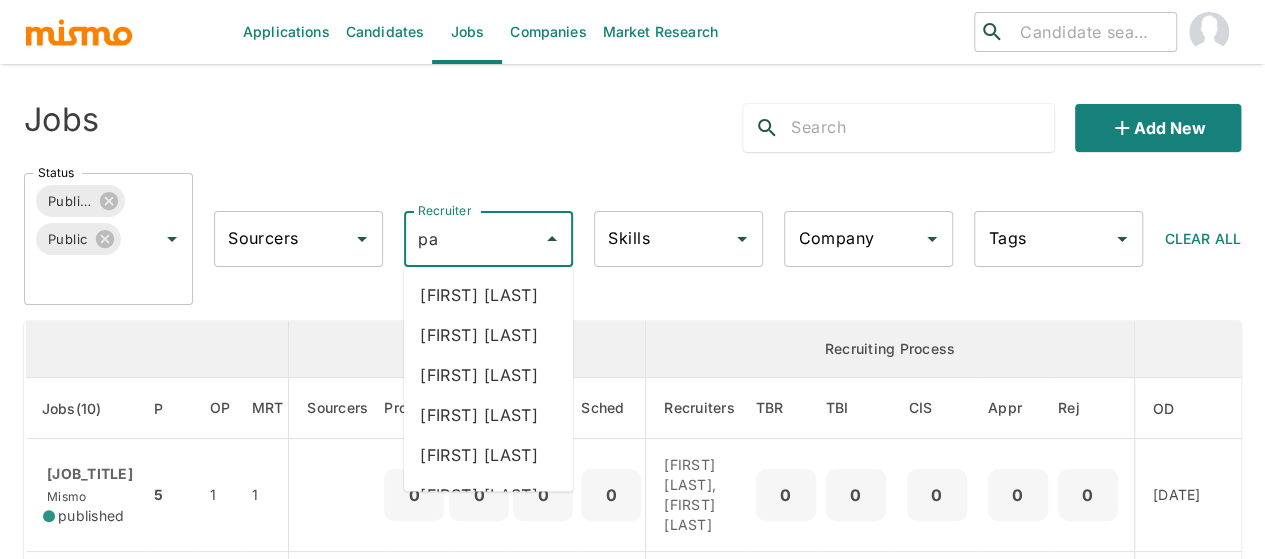 type on "pao" 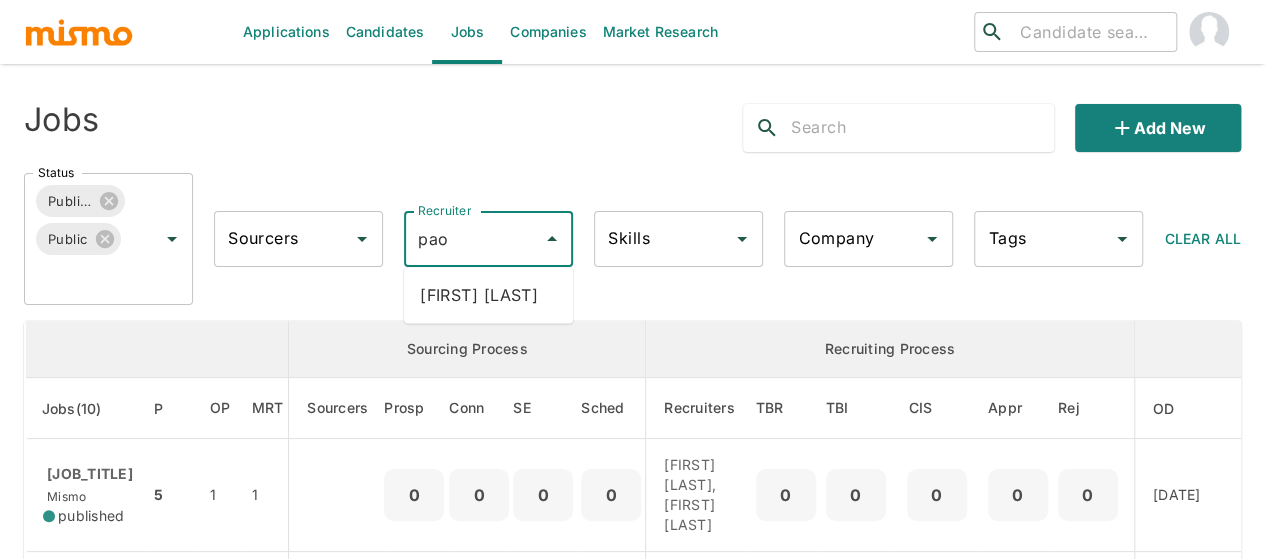 drag, startPoint x: 472, startPoint y: 286, endPoint x: 0, endPoint y: 340, distance: 475.07895 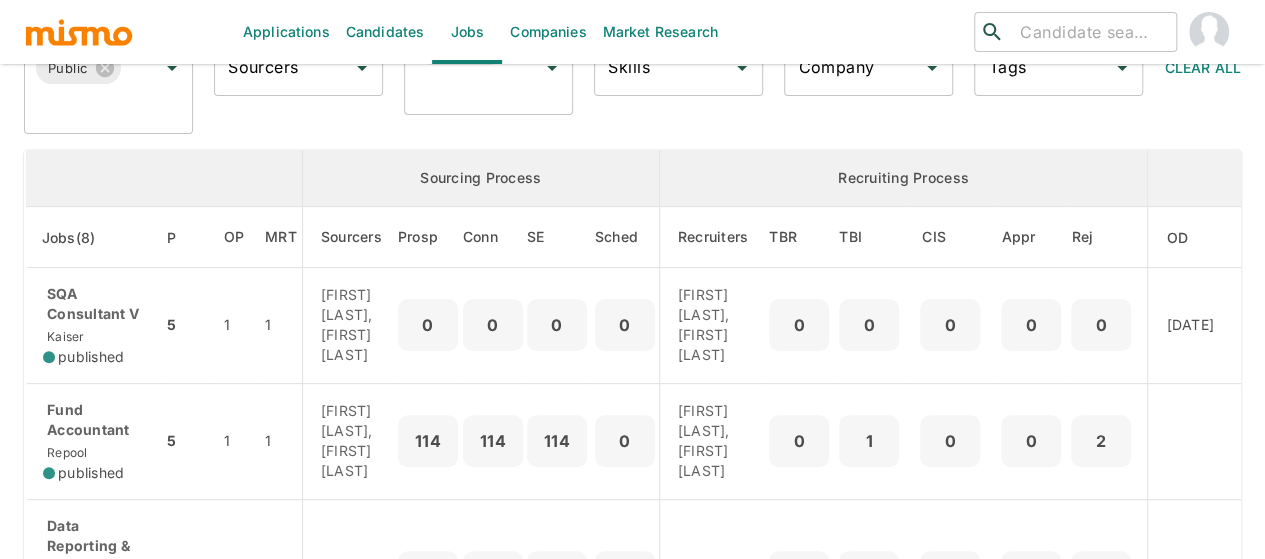 scroll, scrollTop: 170, scrollLeft: 0, axis: vertical 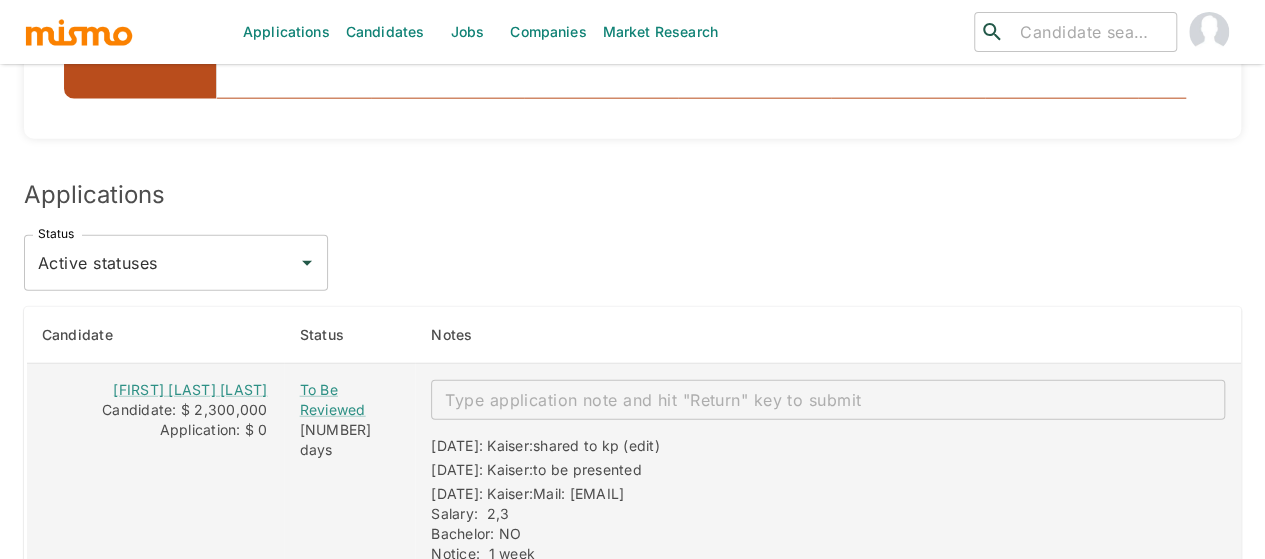 click at bounding box center (828, 400) 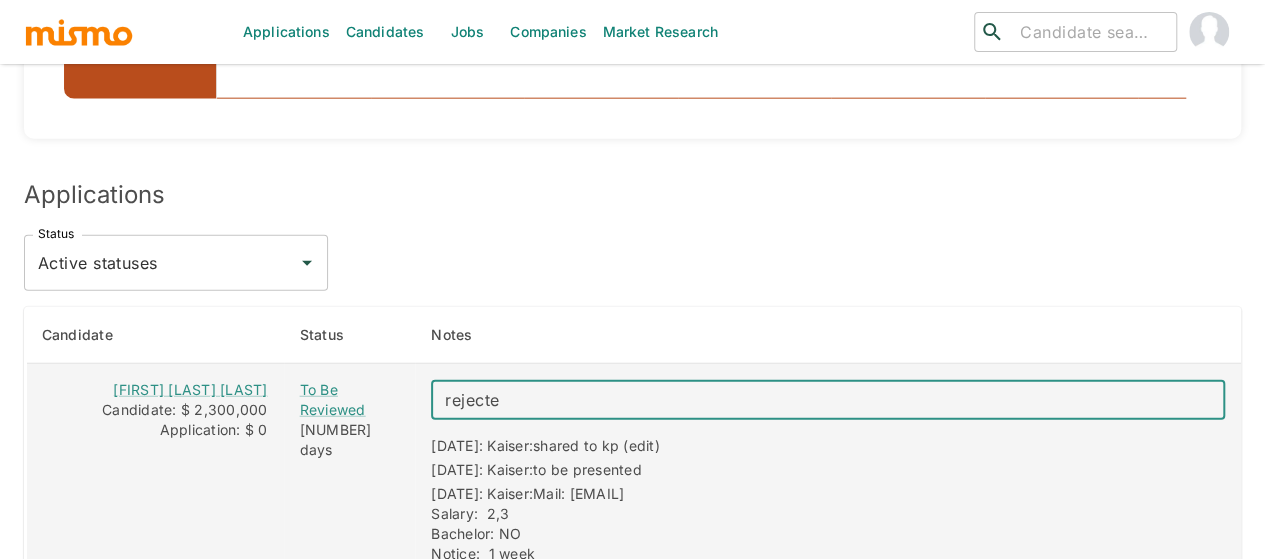 type on "rejected" 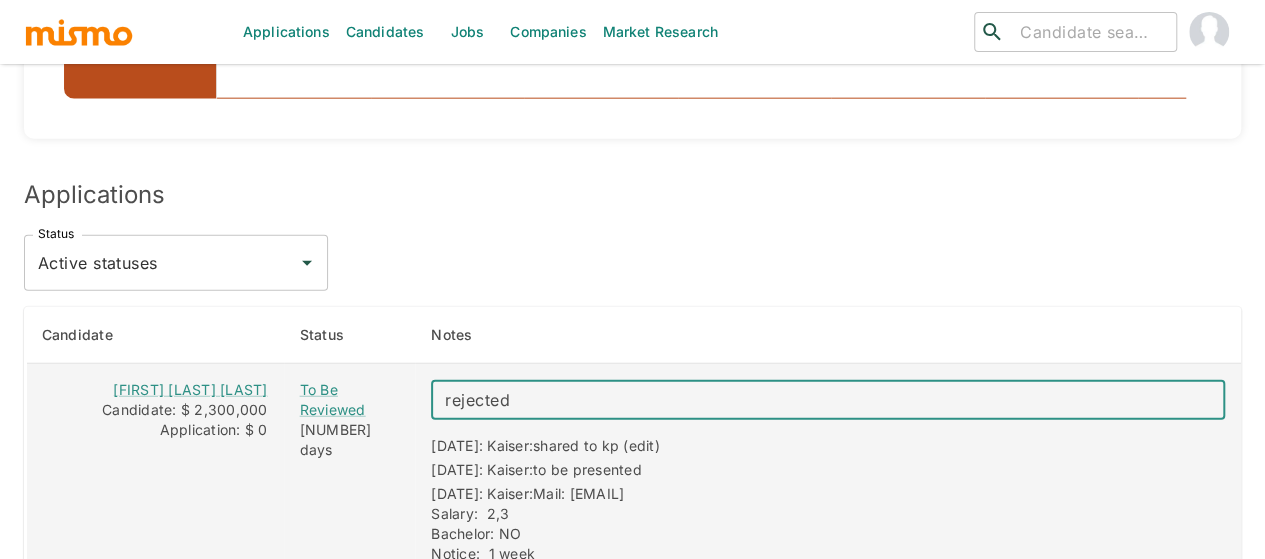 type 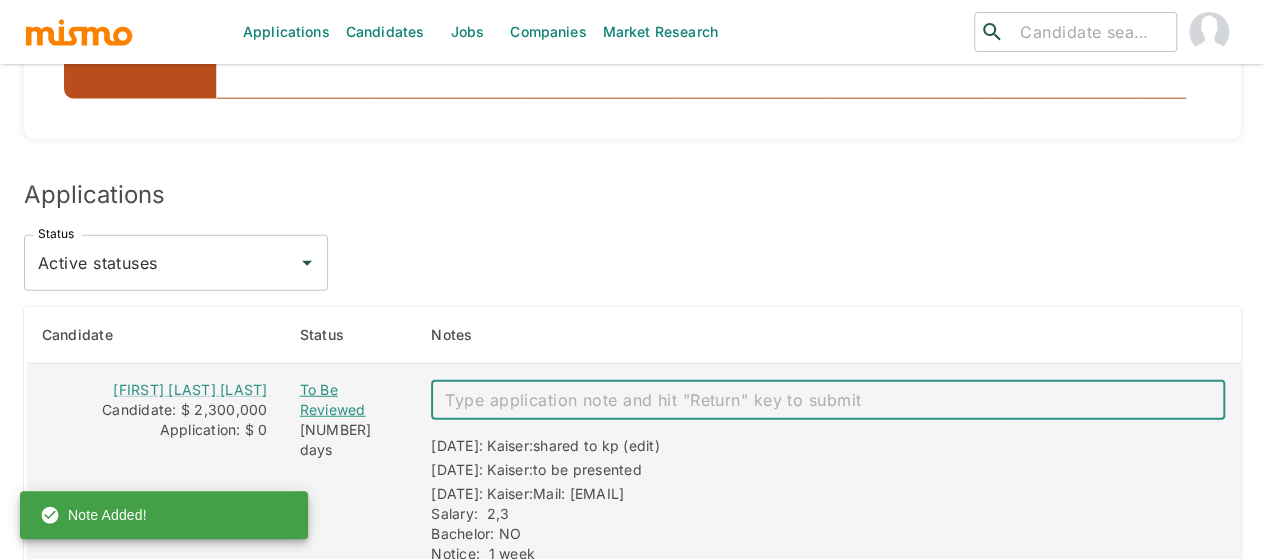click on "To Be Reviewed" at bounding box center (350, 400) 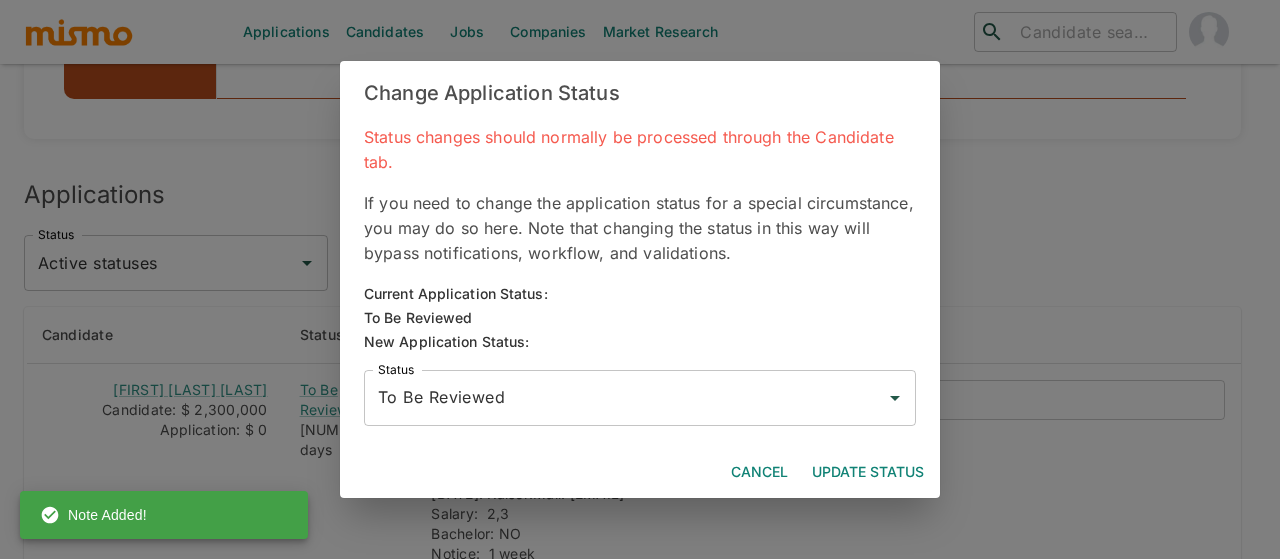 click on "To Be Reviewed" at bounding box center [625, 398] 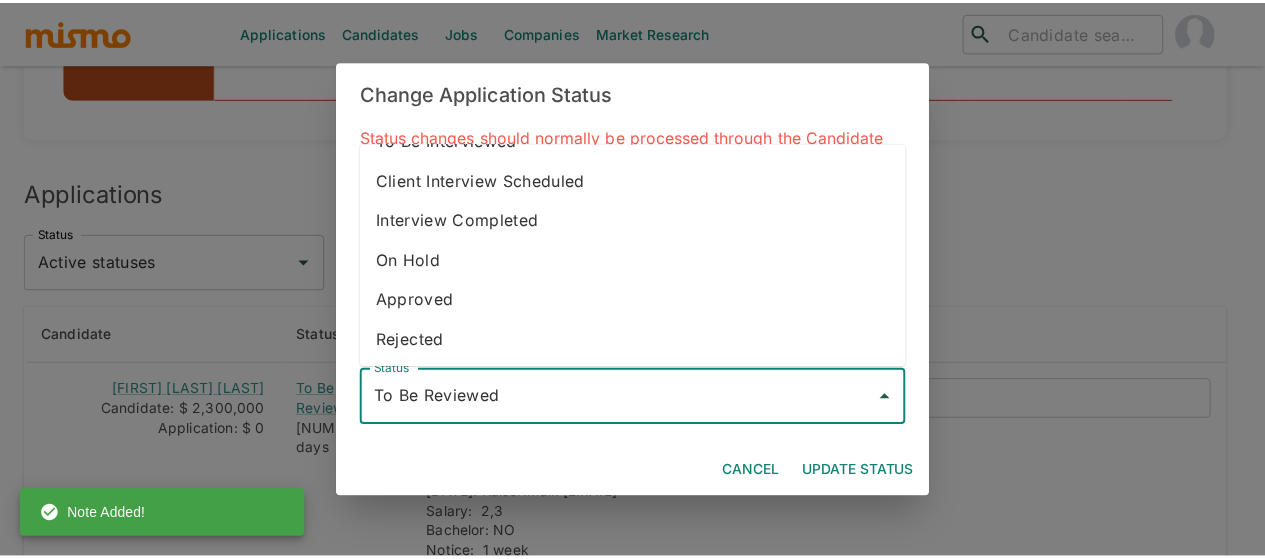 scroll, scrollTop: 100, scrollLeft: 0, axis: vertical 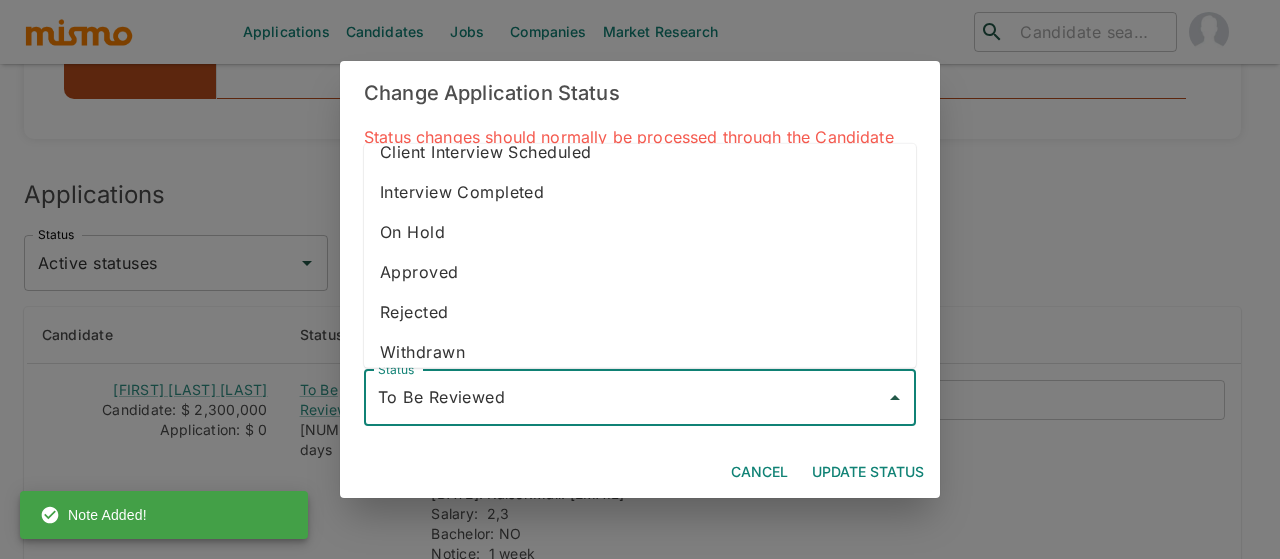 click on "Rejected" at bounding box center (640, 312) 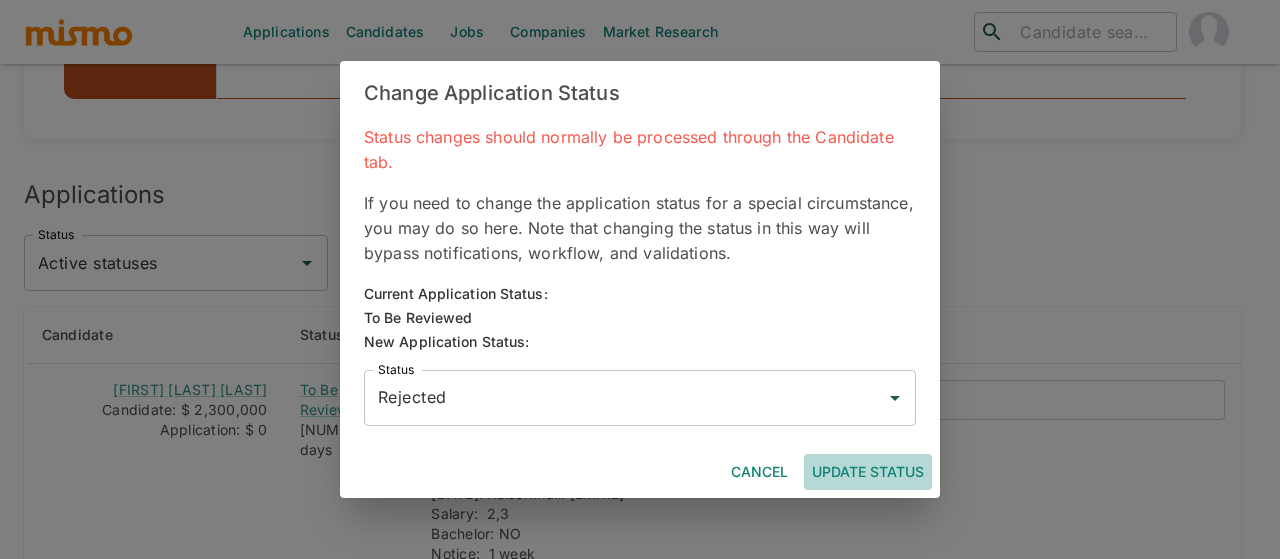 click on "Update Status" at bounding box center [868, 472] 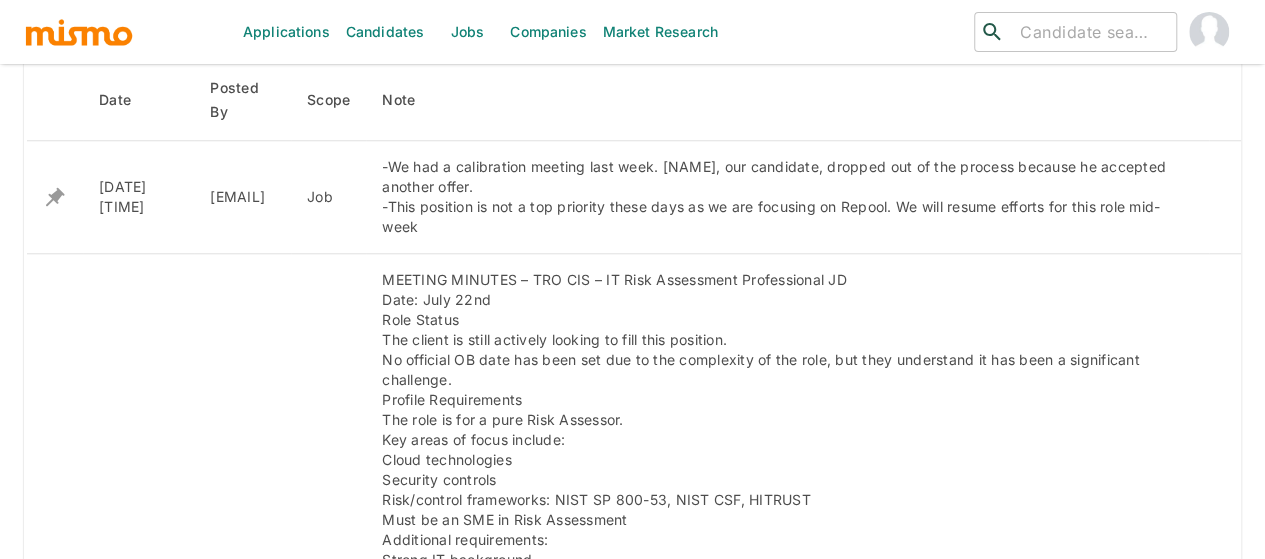 scroll, scrollTop: 900, scrollLeft: 0, axis: vertical 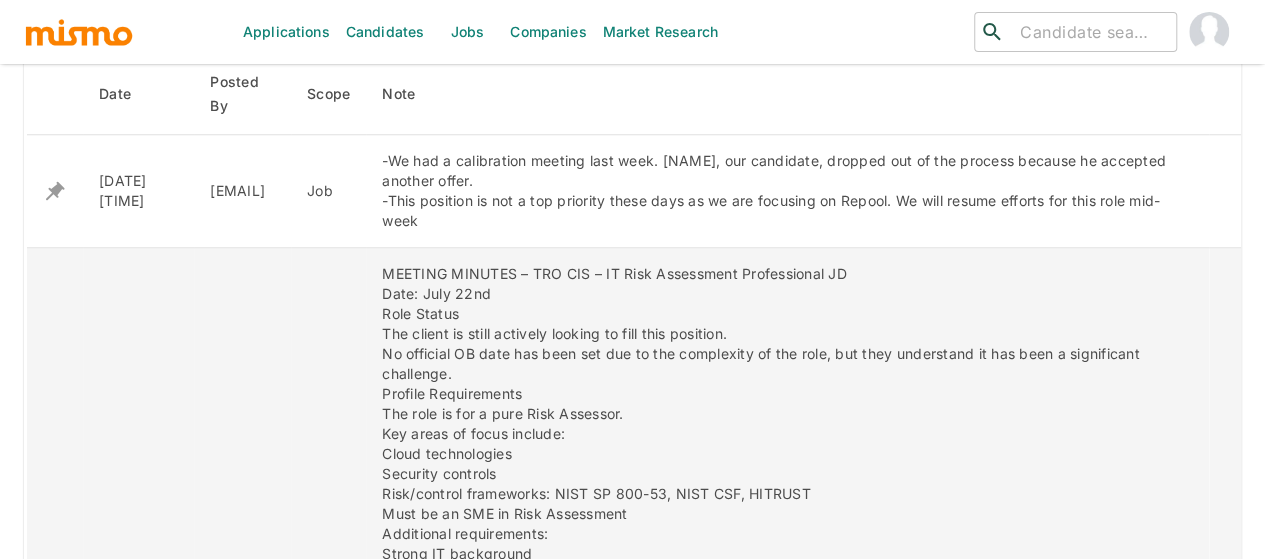 click on "[DATE] [TIME]" at bounding box center [138, 675] 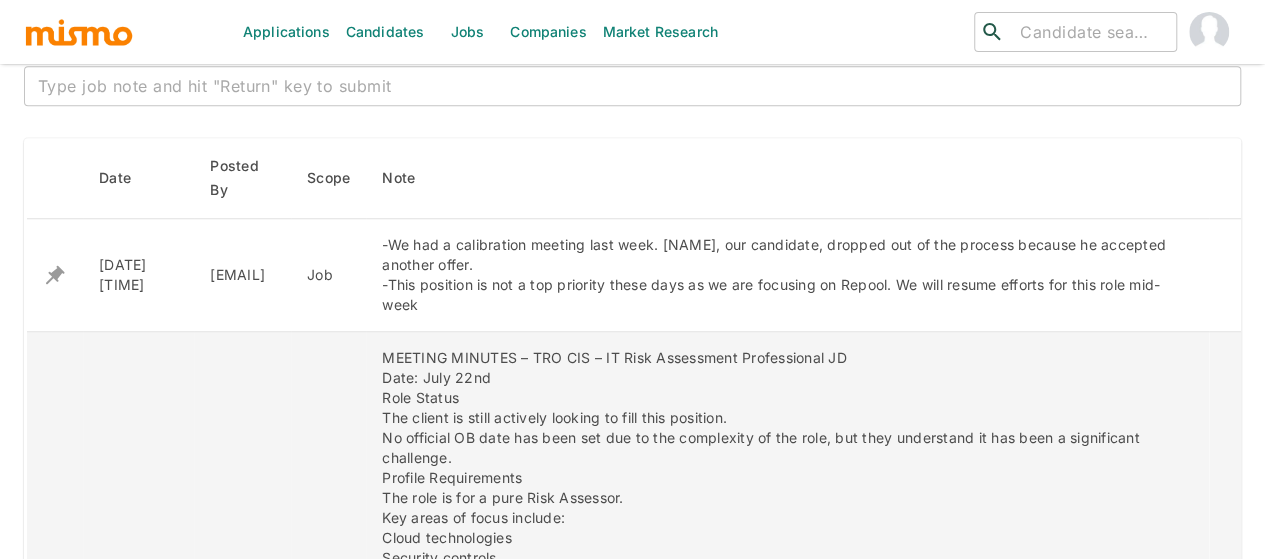scroll, scrollTop: 716, scrollLeft: 0, axis: vertical 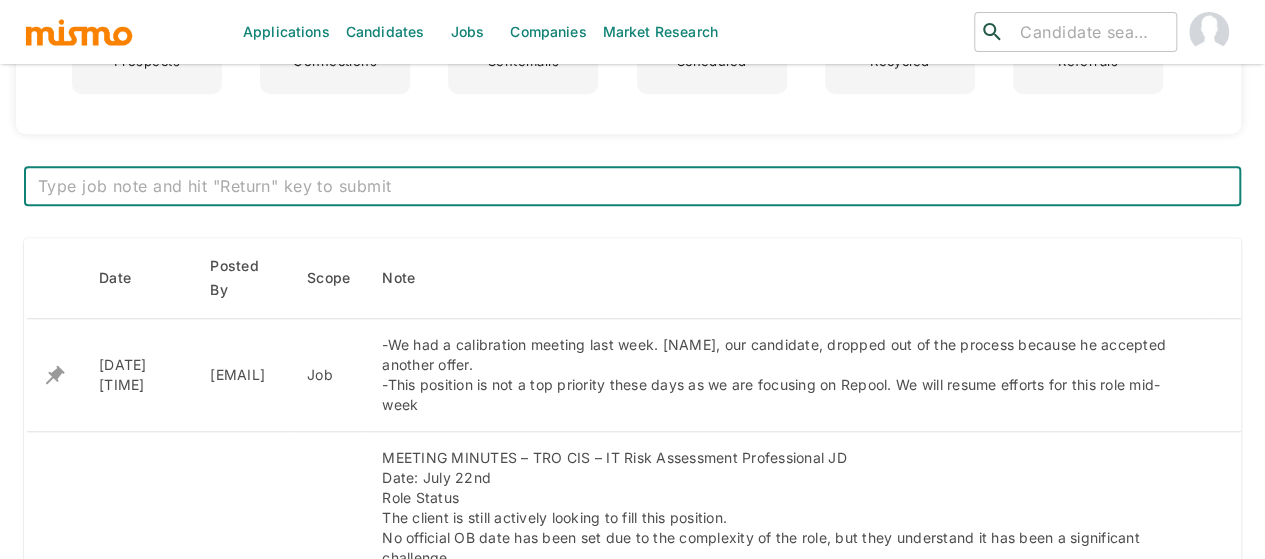 click at bounding box center [632, 186] 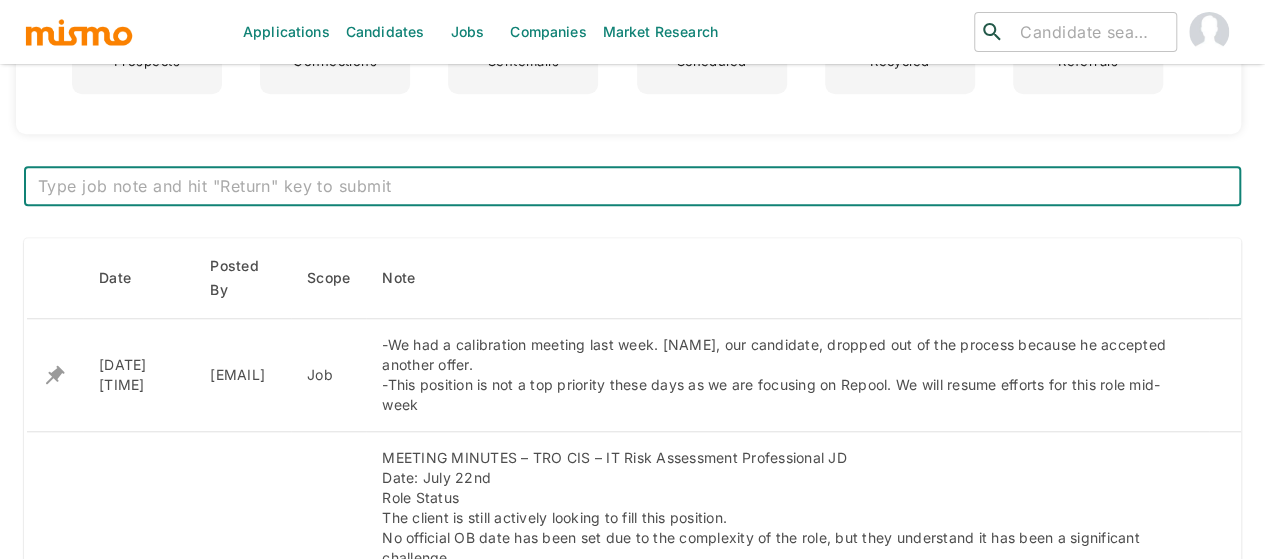paste on "Position reassigned to [PERSON]" 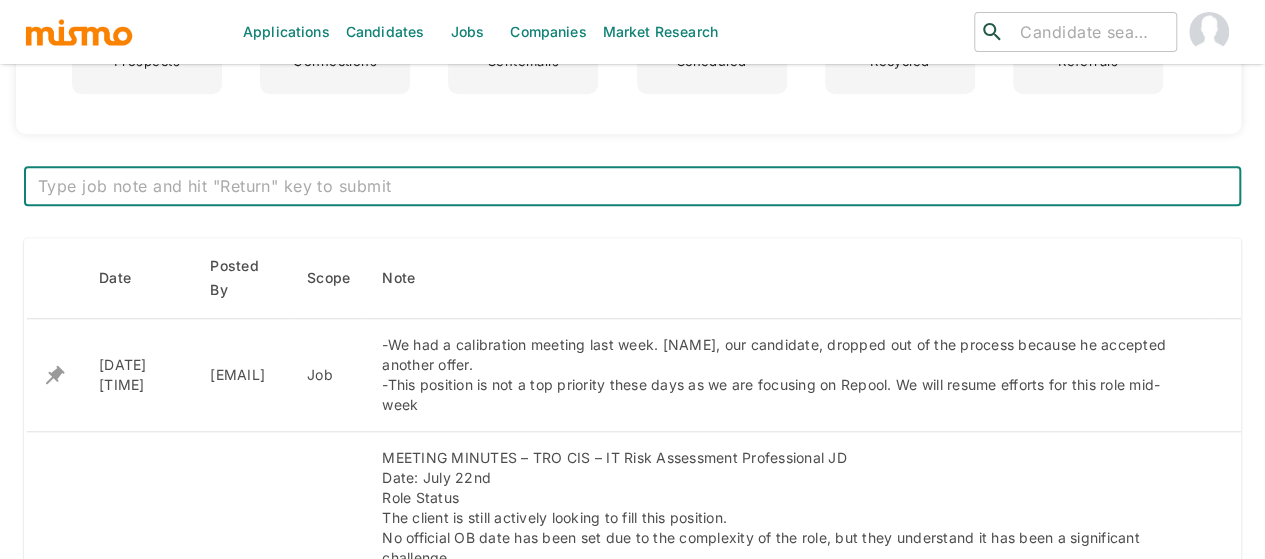 type on "Position reassigned to [PERSON]" 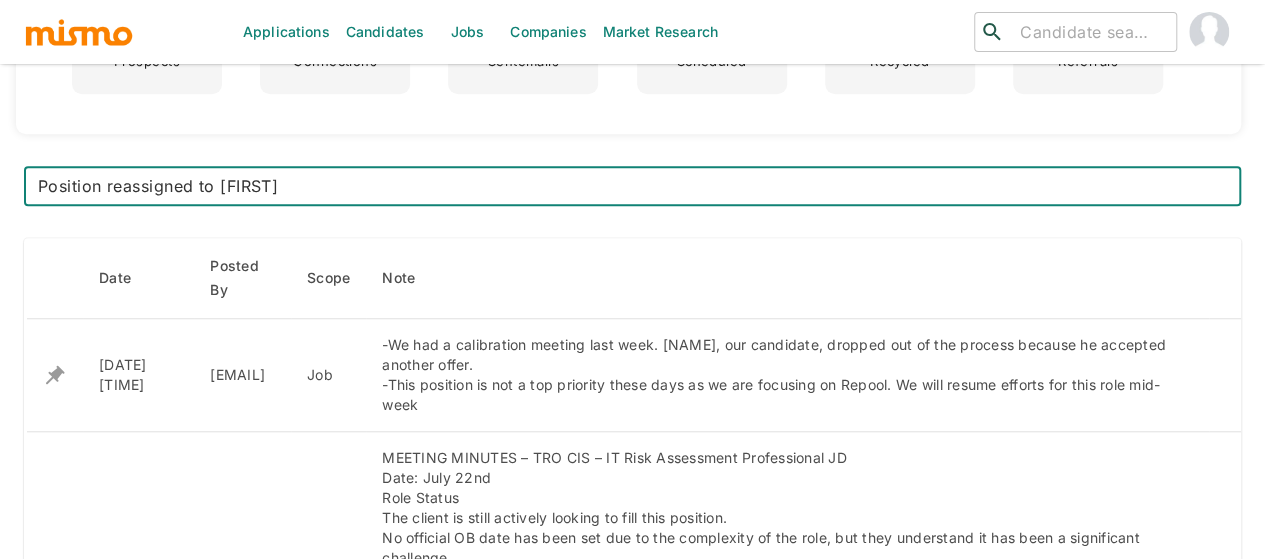 type 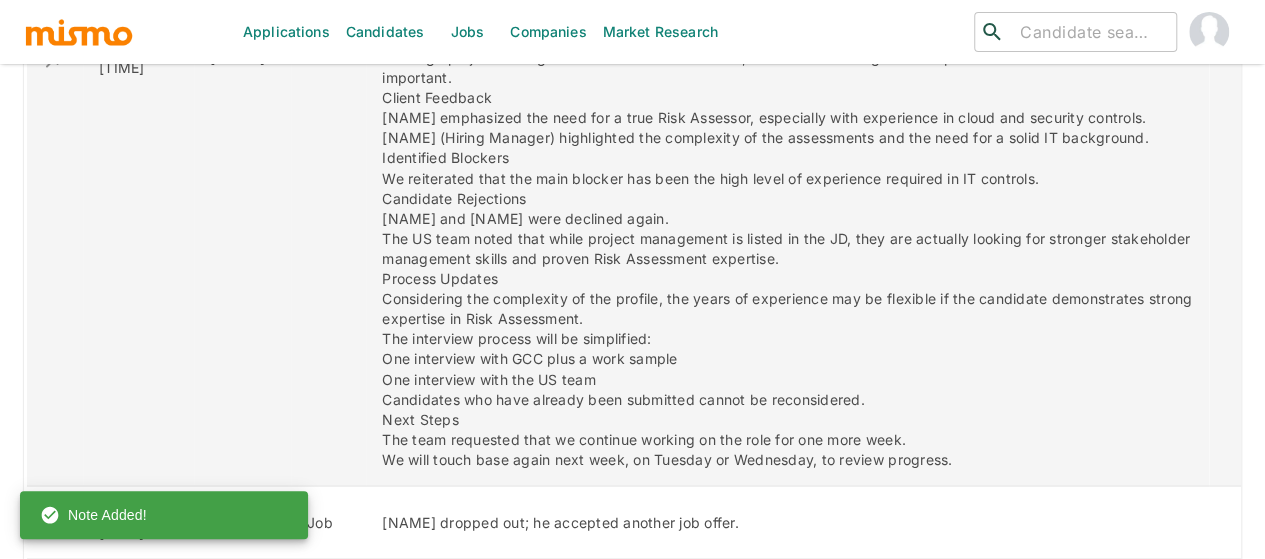 scroll, scrollTop: 1916, scrollLeft: 0, axis: vertical 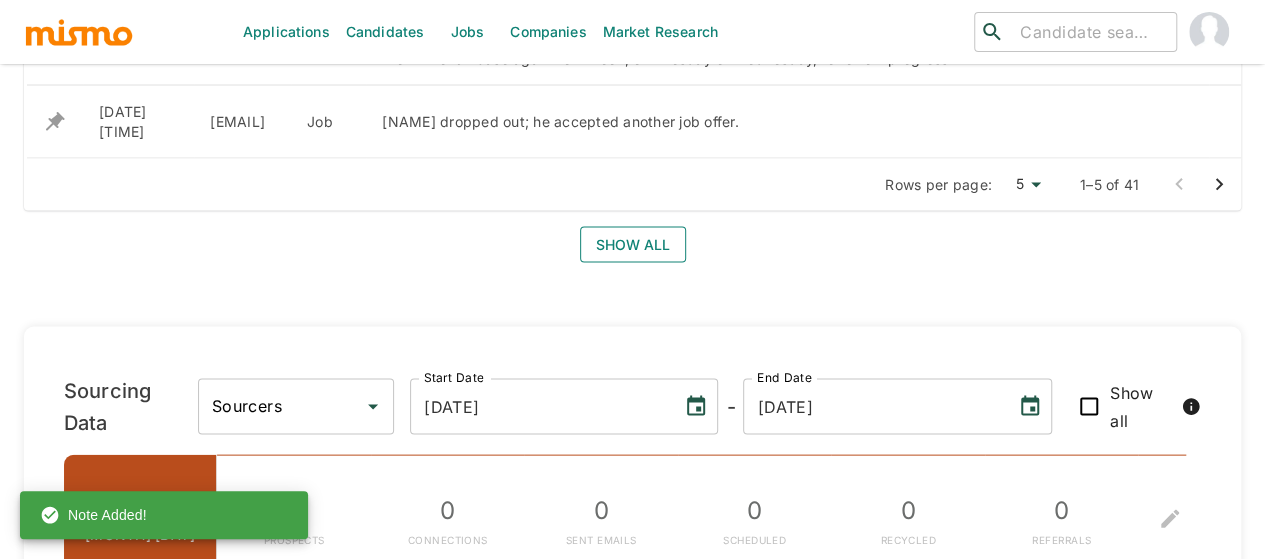 click on "Show all" at bounding box center (633, 245) 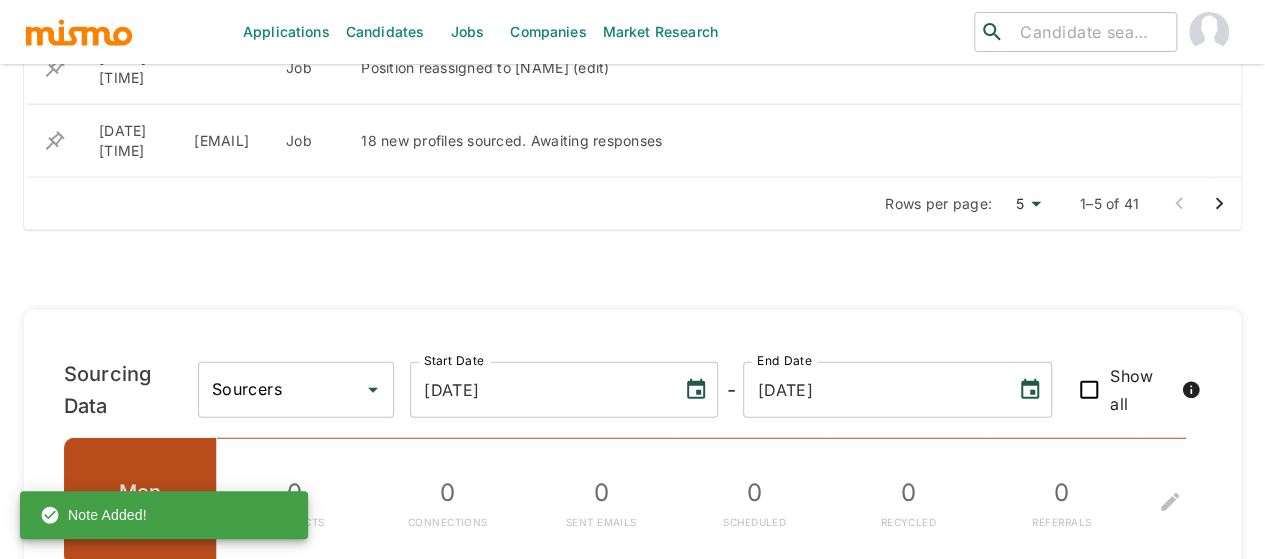 scroll, scrollTop: 2416, scrollLeft: 0, axis: vertical 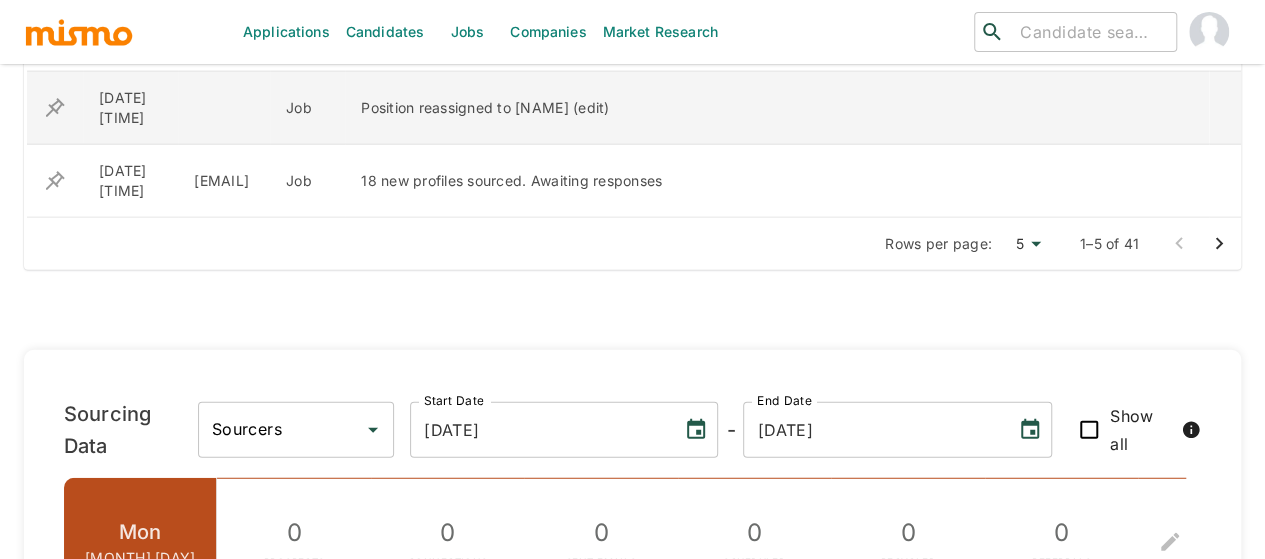 click 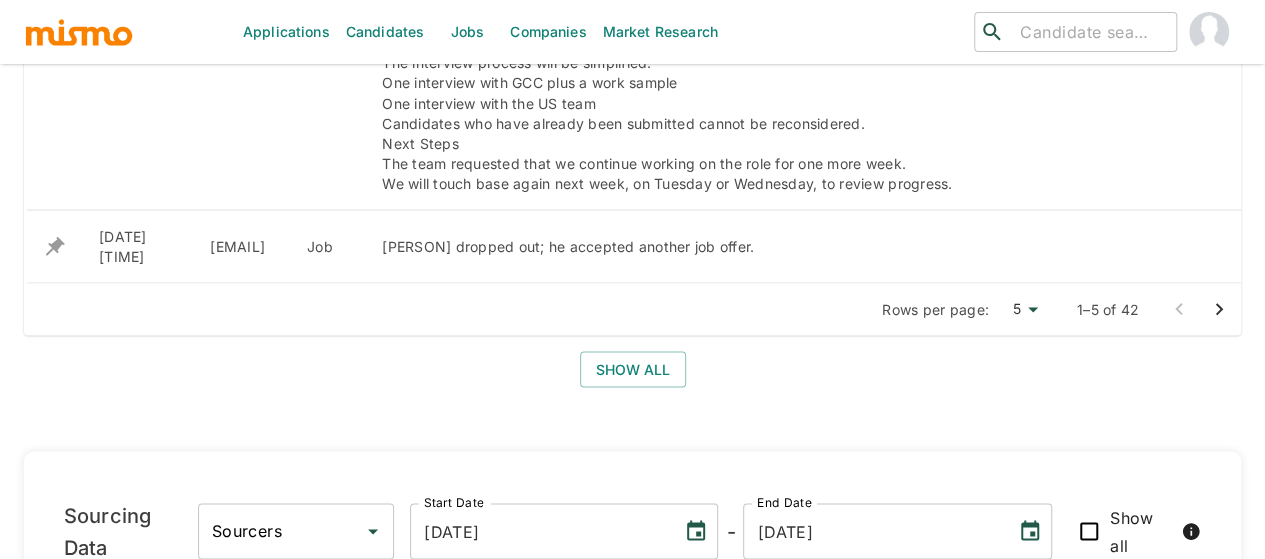 scroll, scrollTop: 1820, scrollLeft: 0, axis: vertical 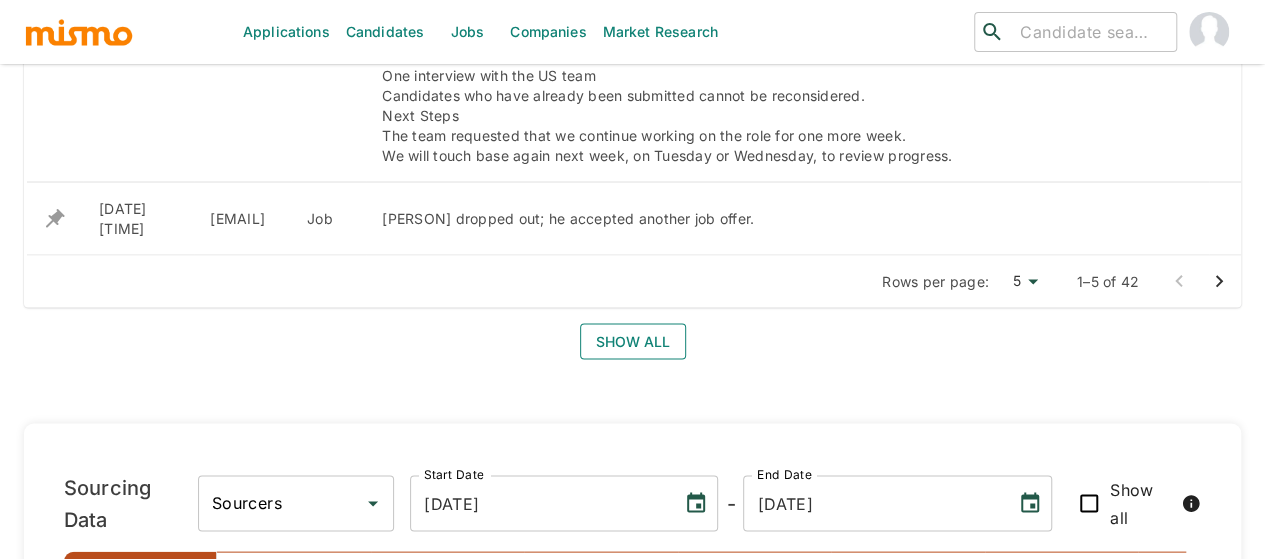 click on "Show all" at bounding box center [633, 341] 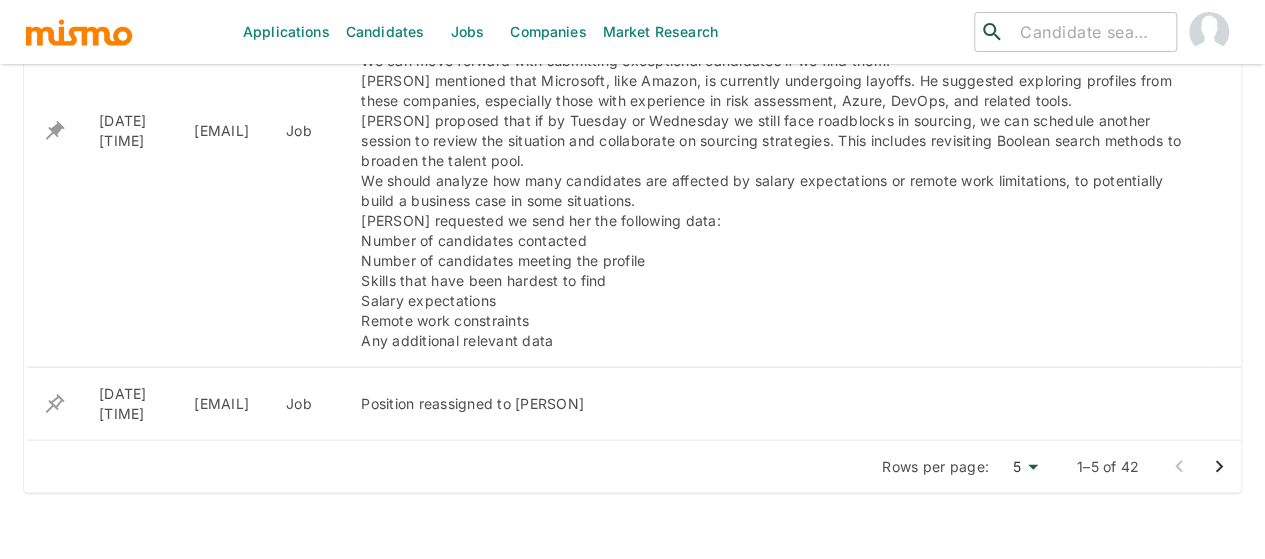 scroll, scrollTop: 2320, scrollLeft: 0, axis: vertical 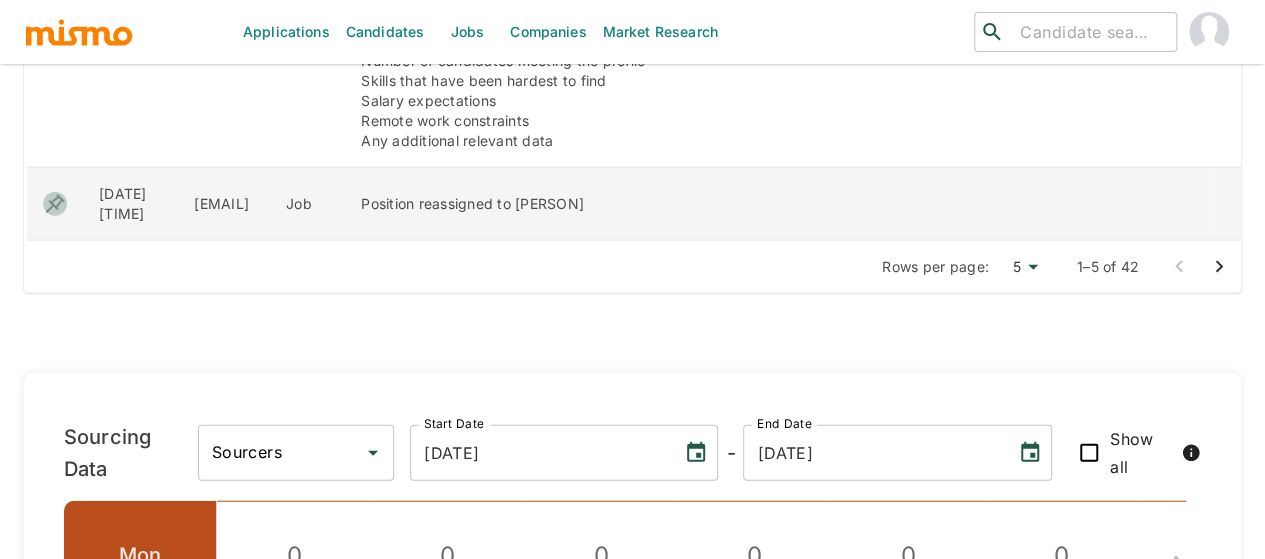 click 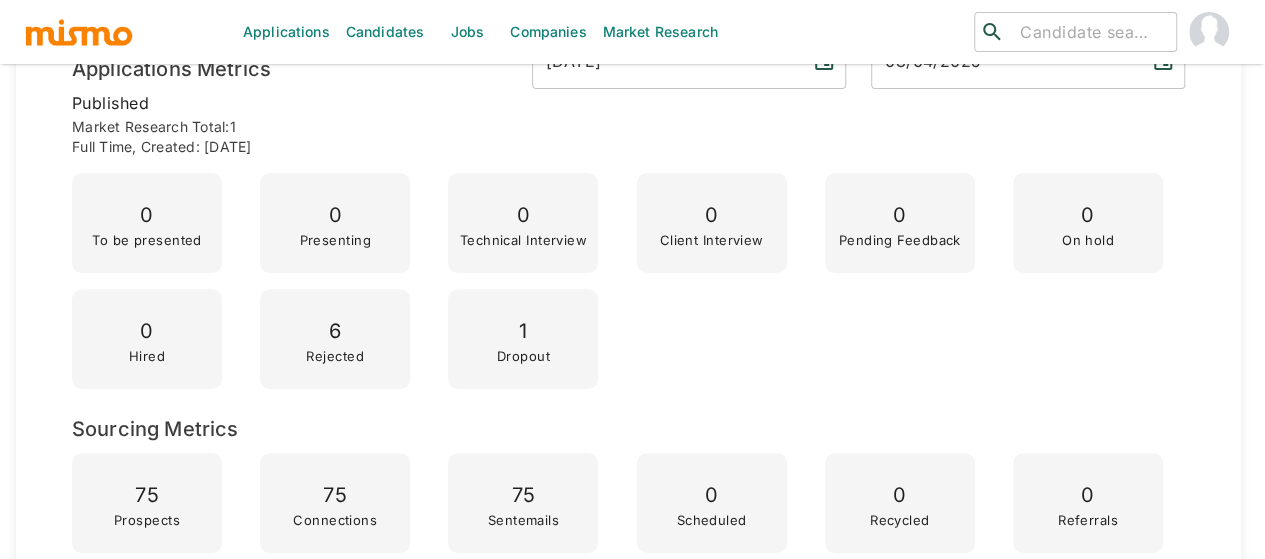 scroll, scrollTop: 200, scrollLeft: 0, axis: vertical 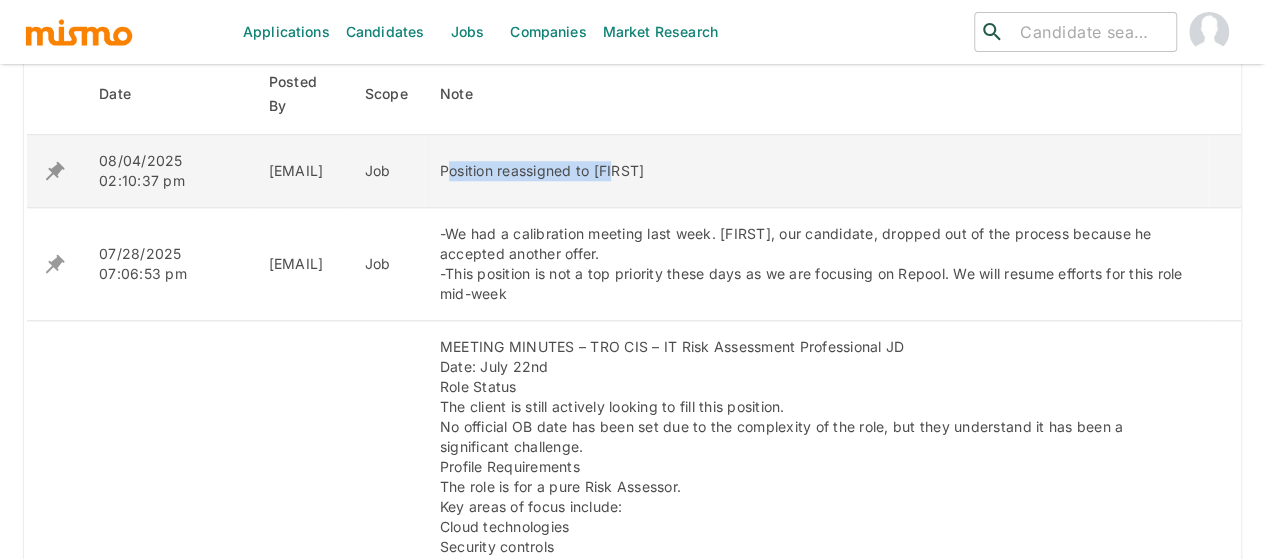 drag, startPoint x: 508, startPoint y: 145, endPoint x: 760, endPoint y: 144, distance: 252.00198 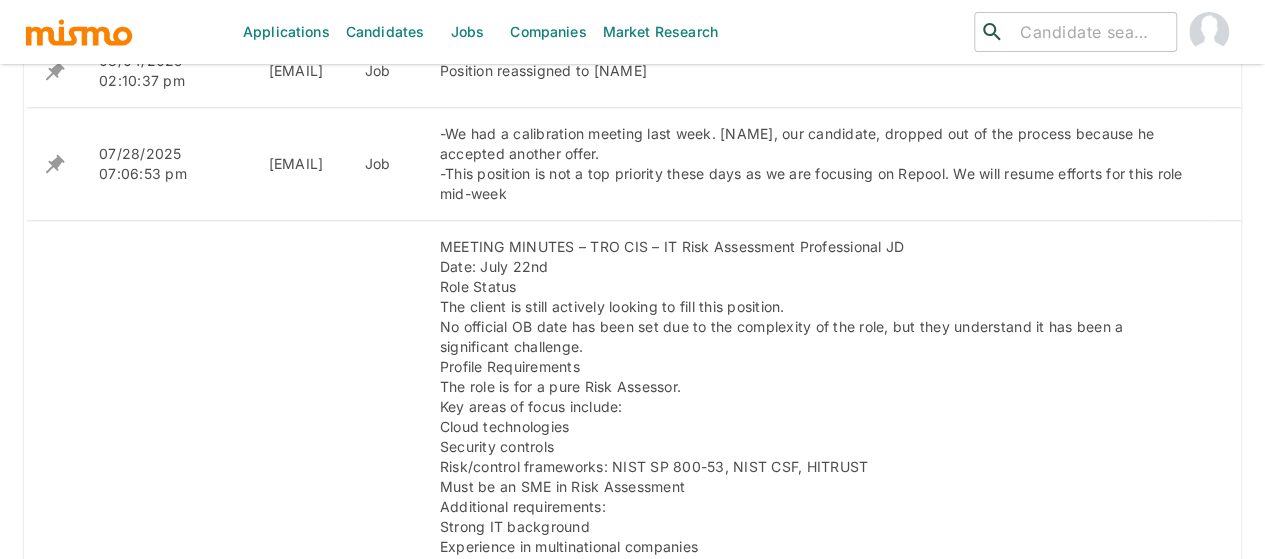 scroll, scrollTop: 700, scrollLeft: 0, axis: vertical 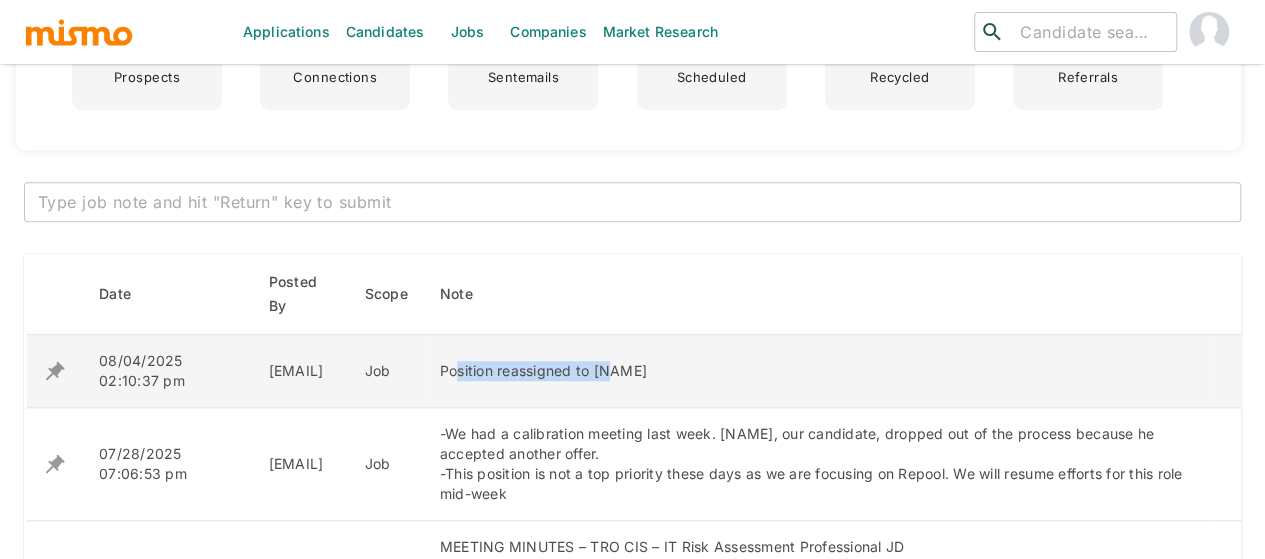 drag, startPoint x: 518, startPoint y: 345, endPoint x: 667, endPoint y: 354, distance: 149.27156 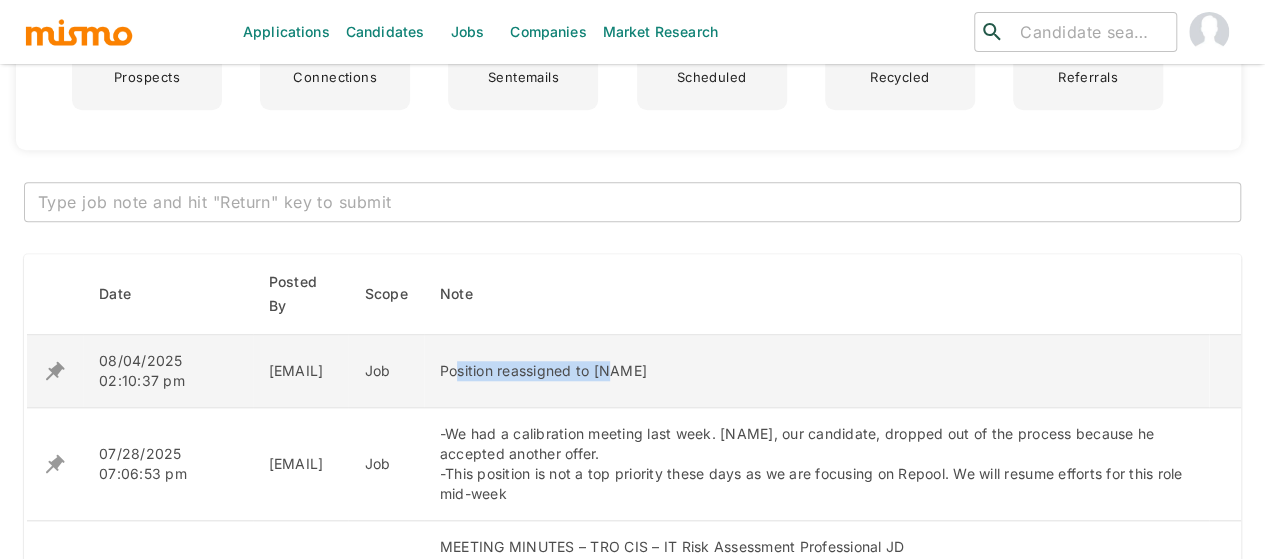 click on "Position reassigned to [NAME]" at bounding box center (816, 371) 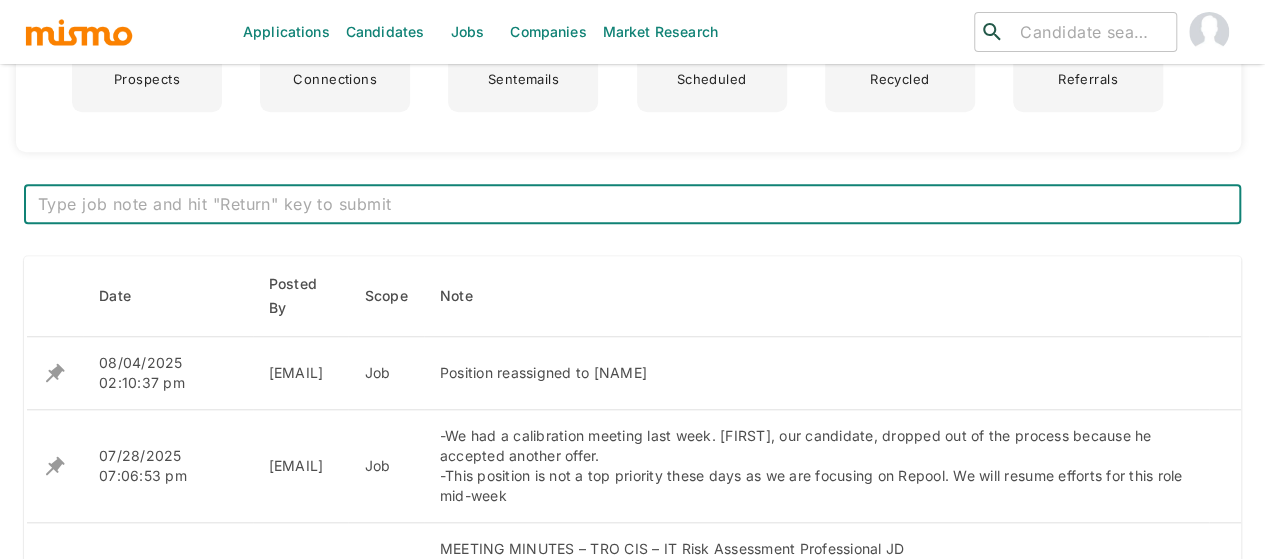 scroll, scrollTop: 820, scrollLeft: 0, axis: vertical 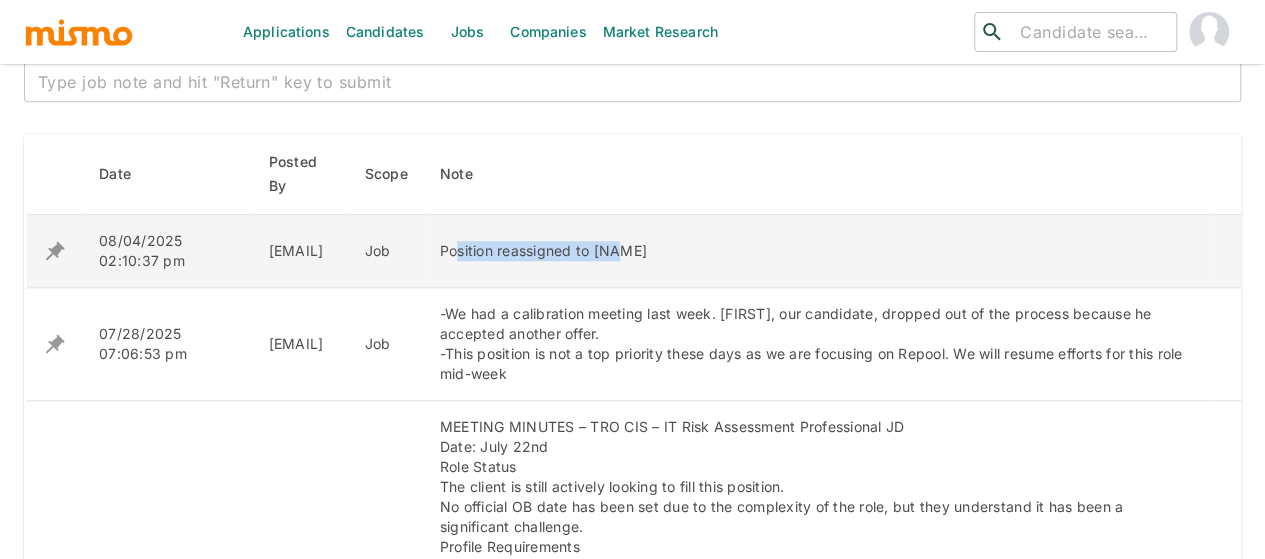 drag, startPoint x: 516, startPoint y: 225, endPoint x: 718, endPoint y: 222, distance: 202.02228 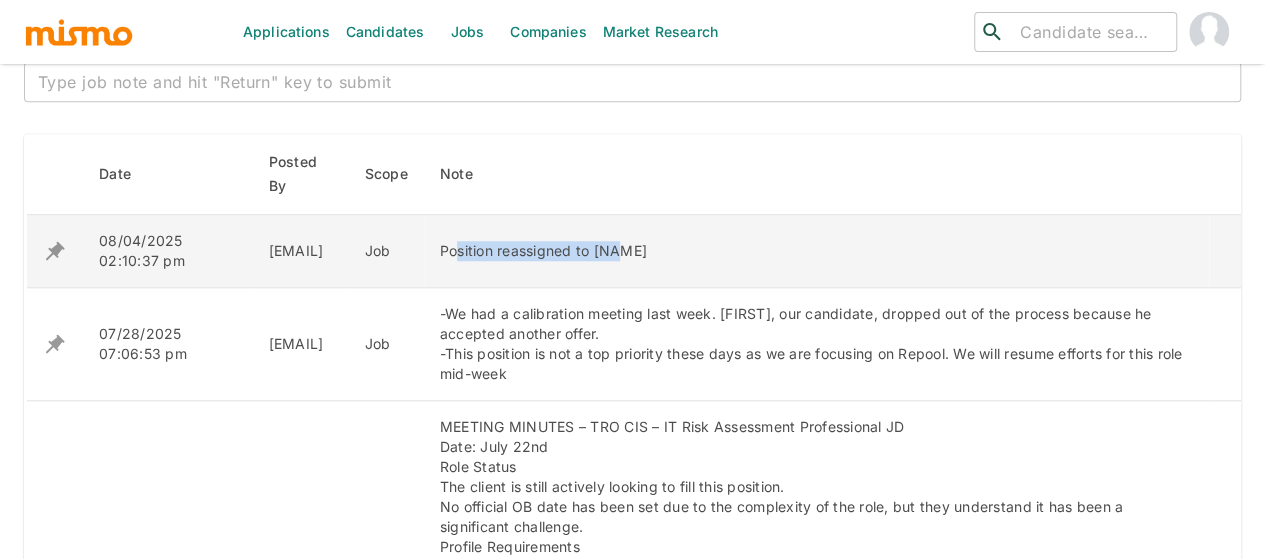 click on "Position reassigned to Pao" at bounding box center (816, 251) 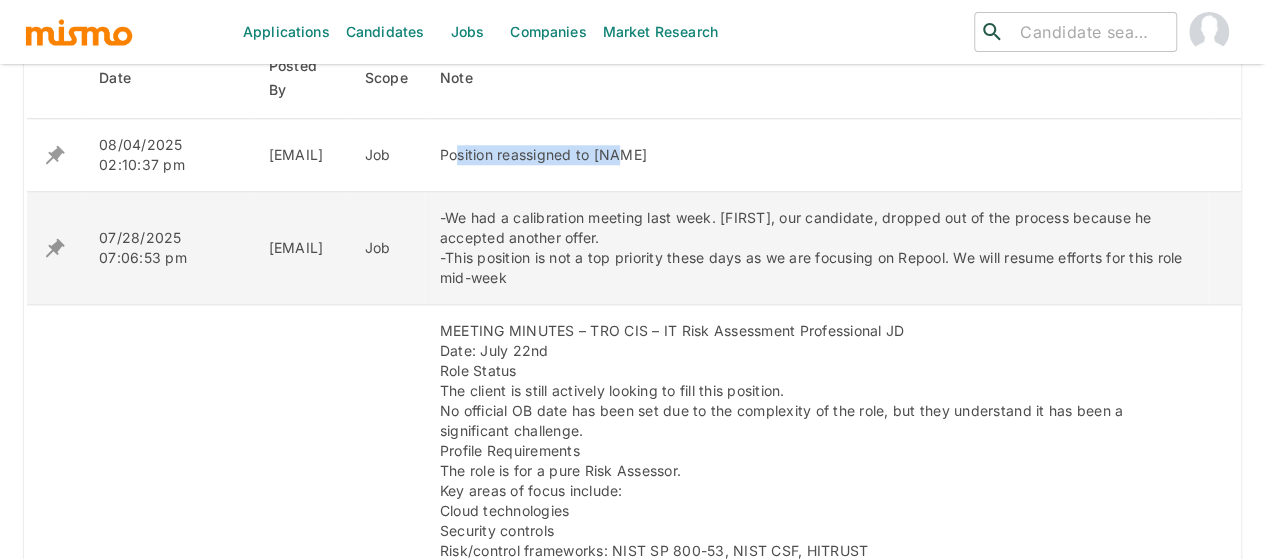 scroll, scrollTop: 816, scrollLeft: 0, axis: vertical 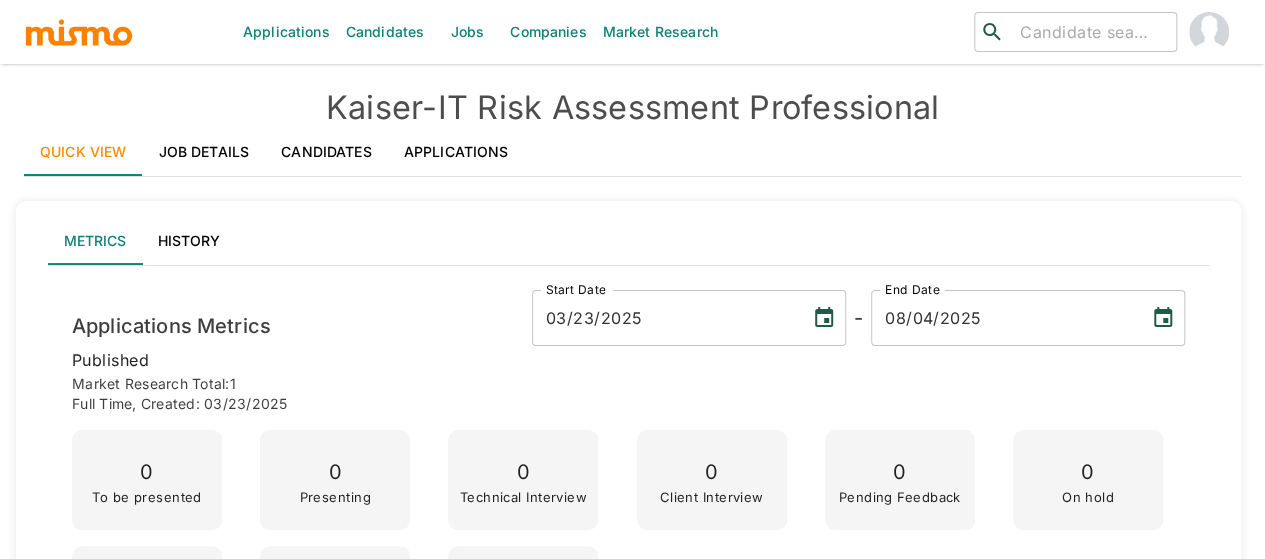 click on "Job Details" at bounding box center [204, 152] 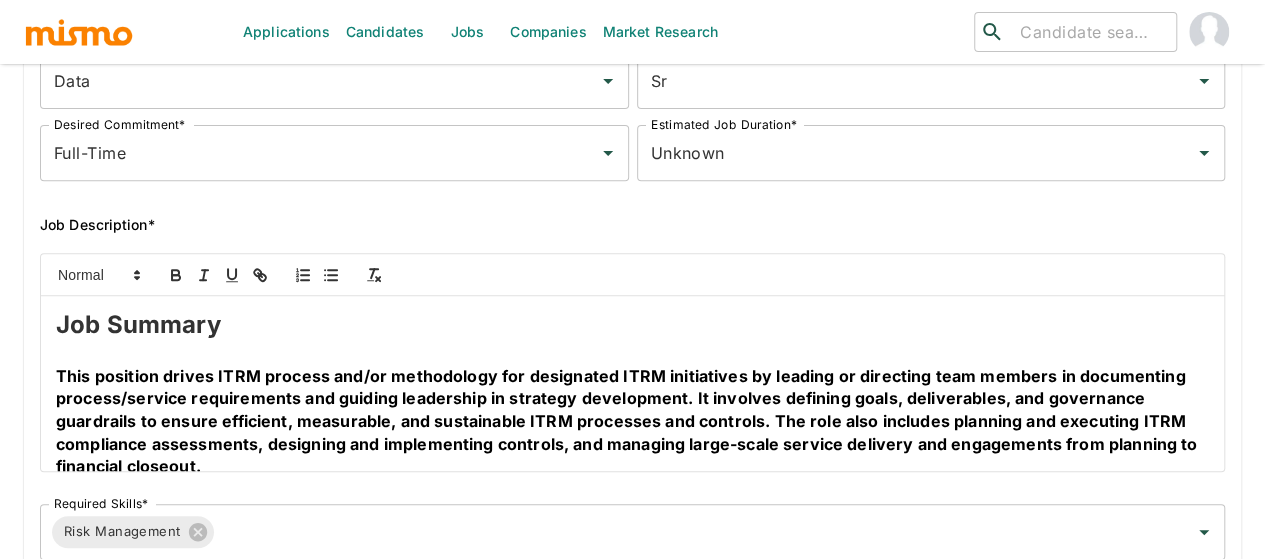 scroll, scrollTop: 200, scrollLeft: 0, axis: vertical 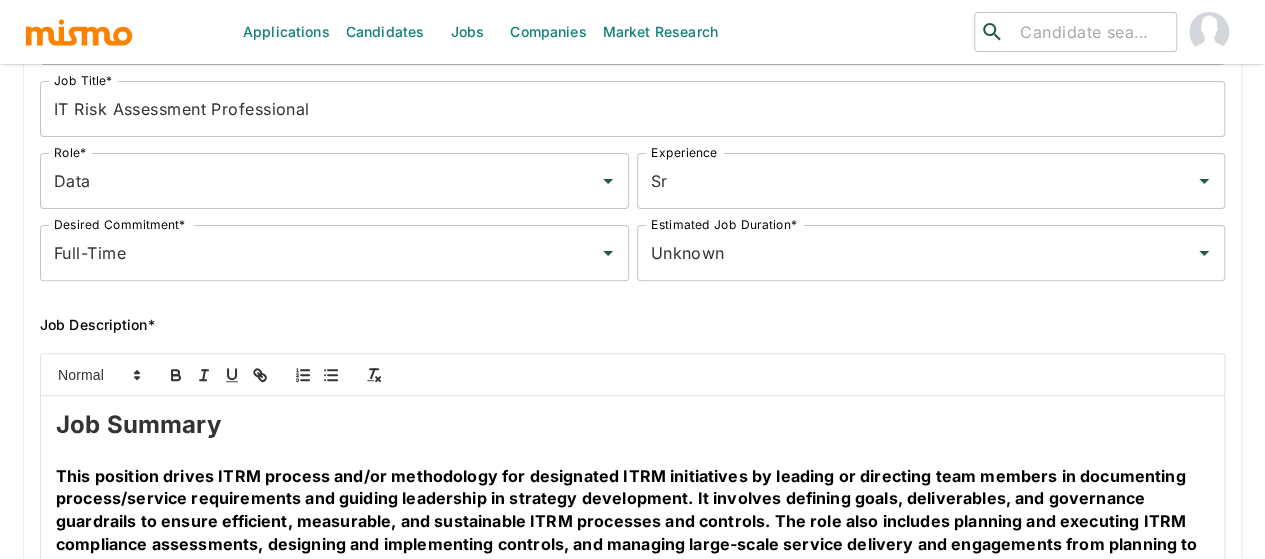 click 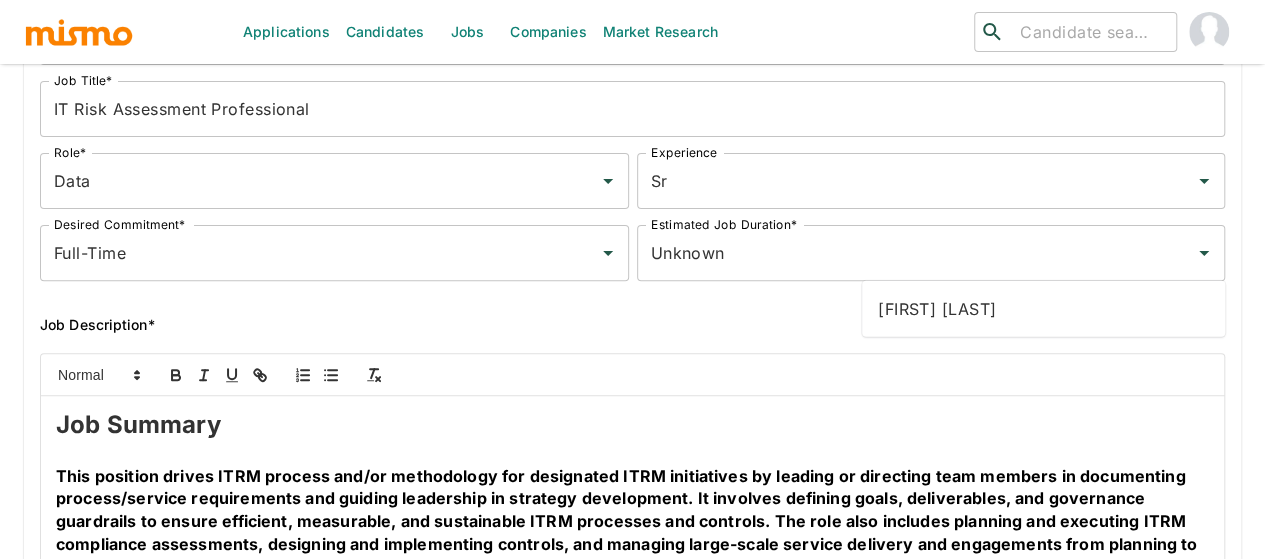 type on "[FIRST]" 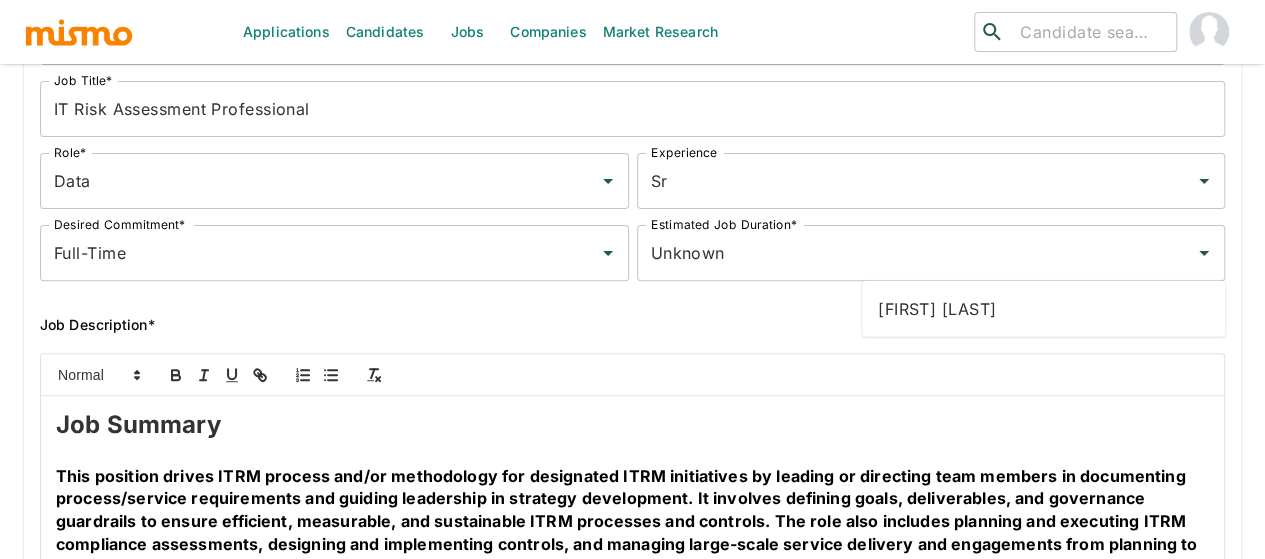 click on "[FIRST] [LAST]" at bounding box center (1043, 309) 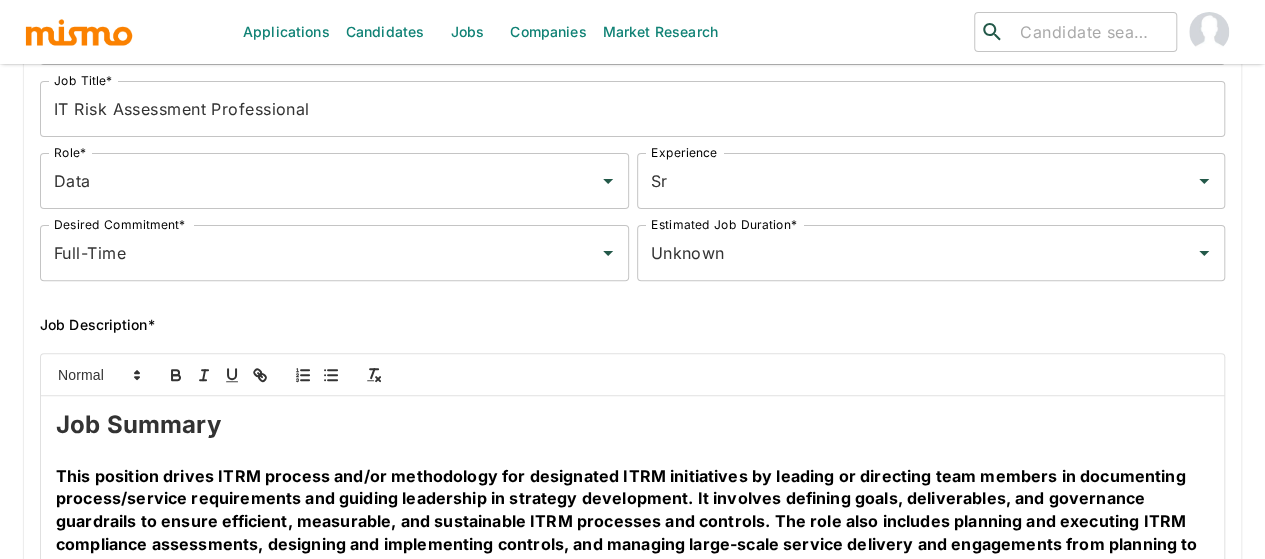 click 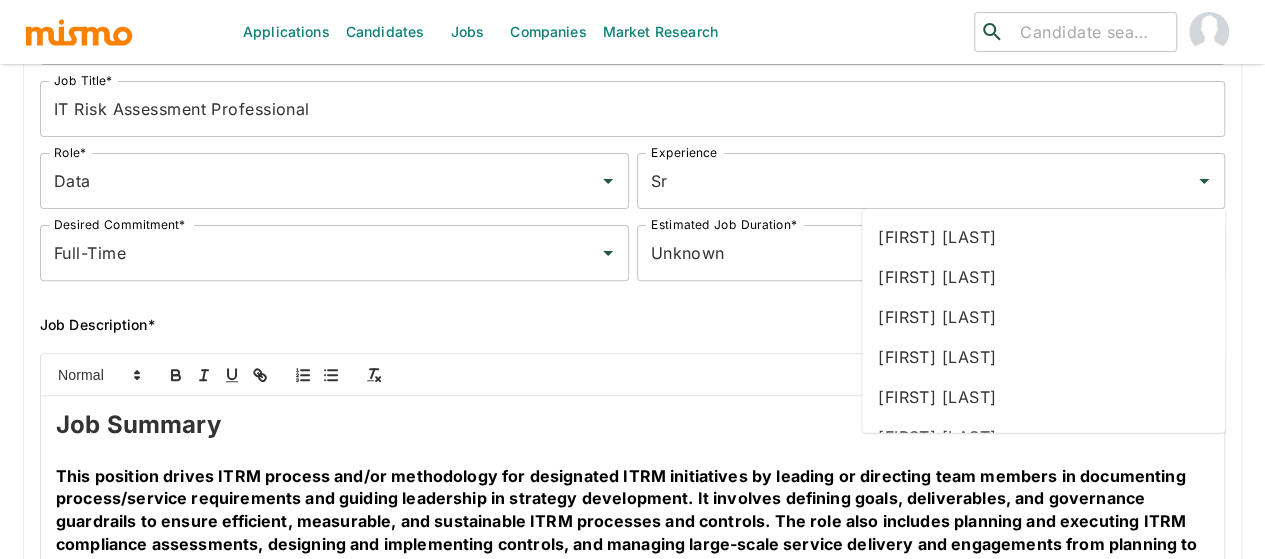 type on "pao" 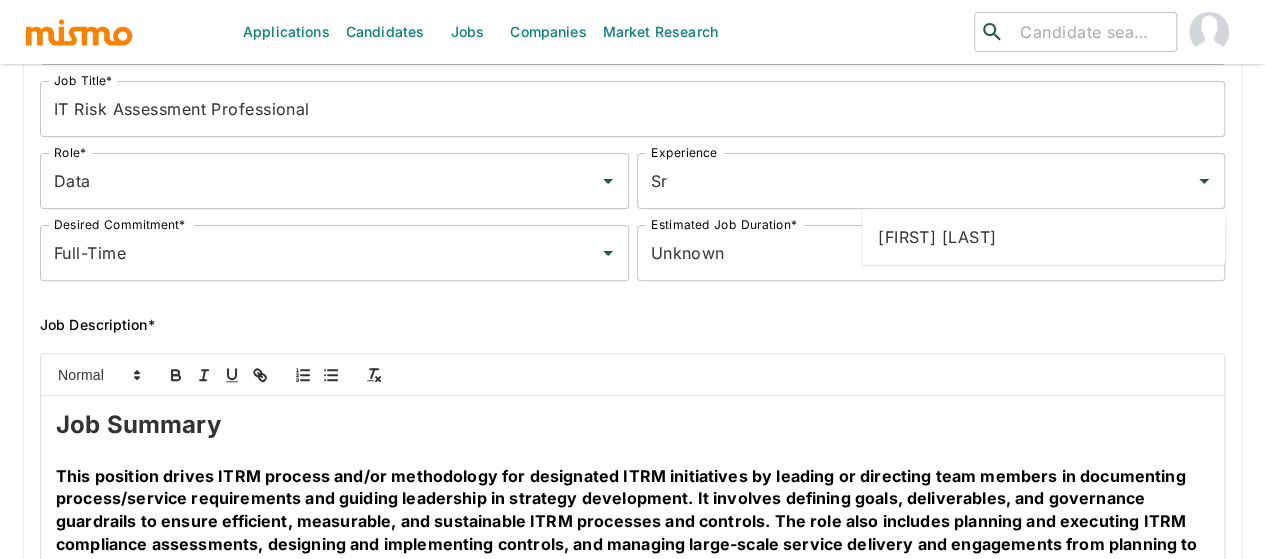 click on "Paola Pacheco" at bounding box center (1043, 237) 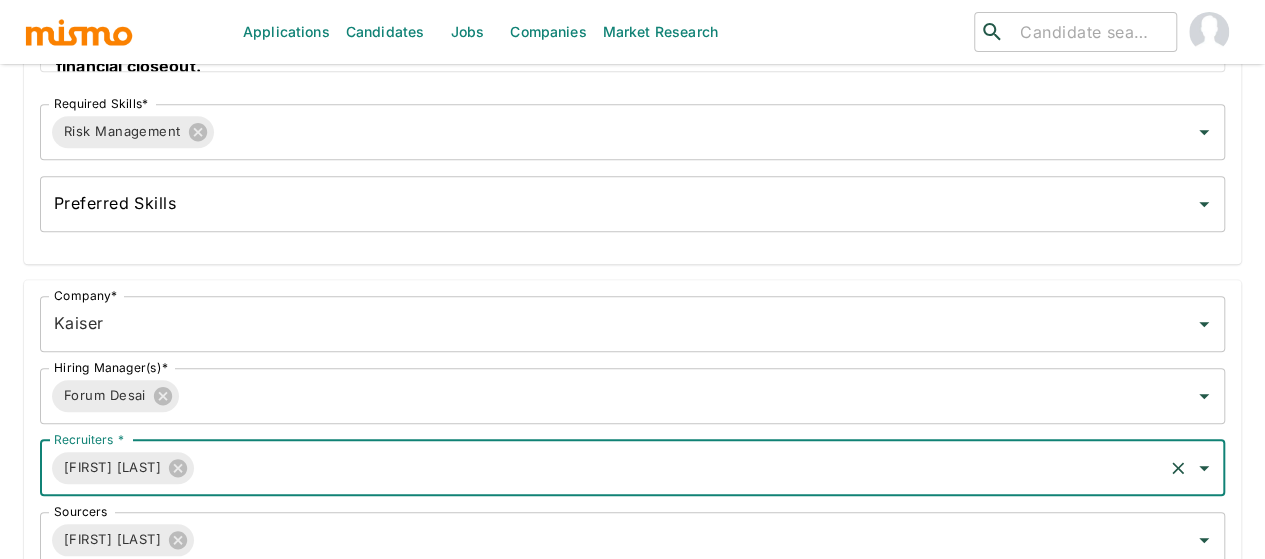 scroll, scrollTop: 800, scrollLeft: 0, axis: vertical 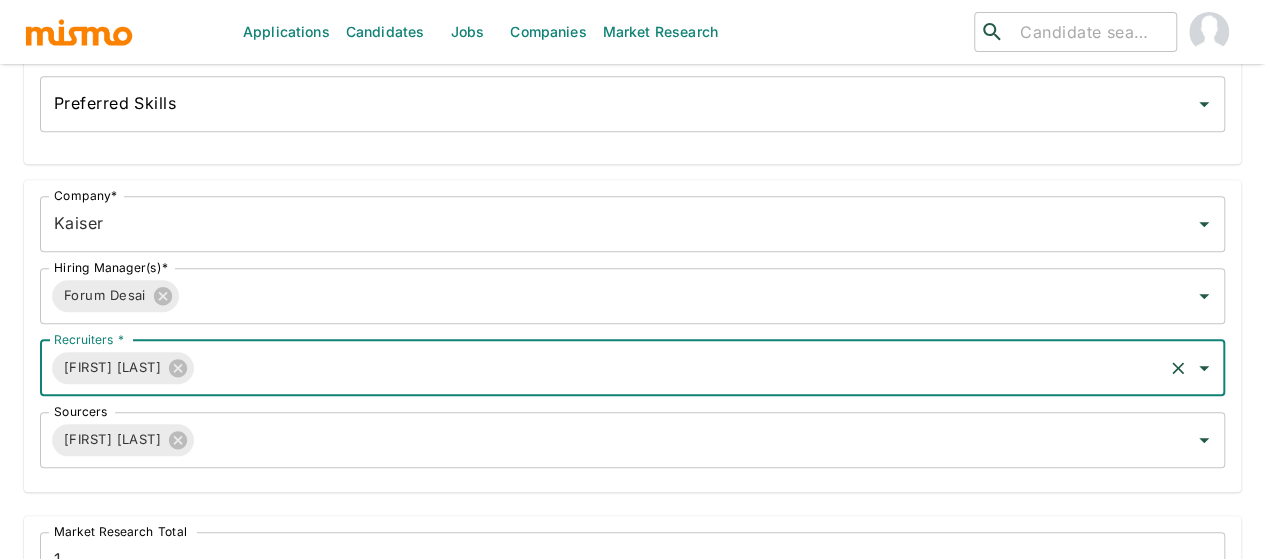 click on "Update Job" at bounding box center [253, 1130] 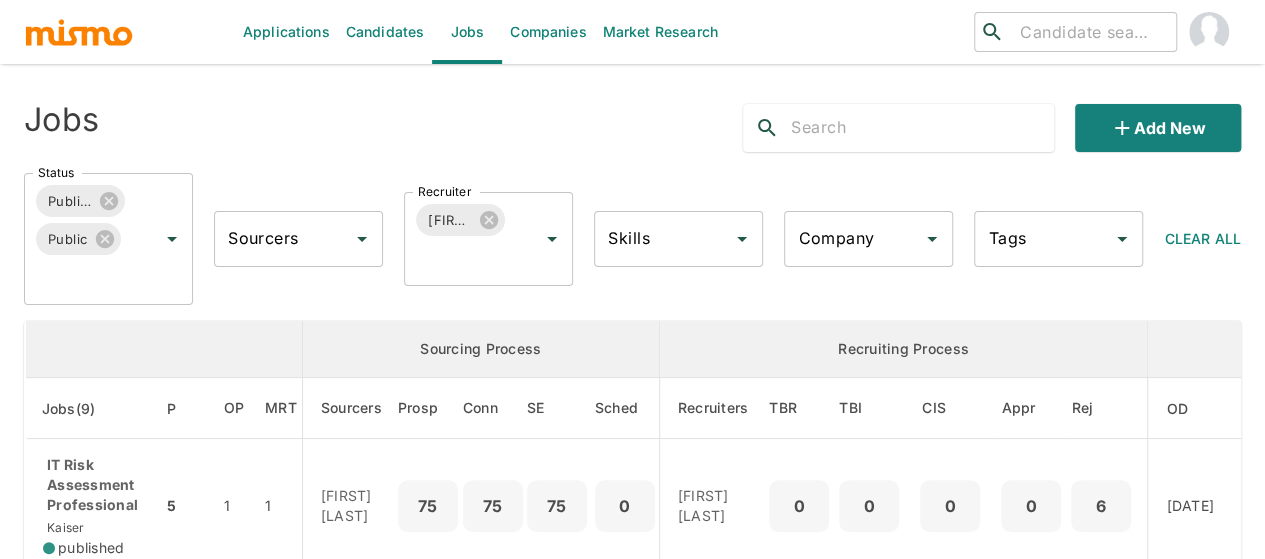 scroll, scrollTop: 300, scrollLeft: 0, axis: vertical 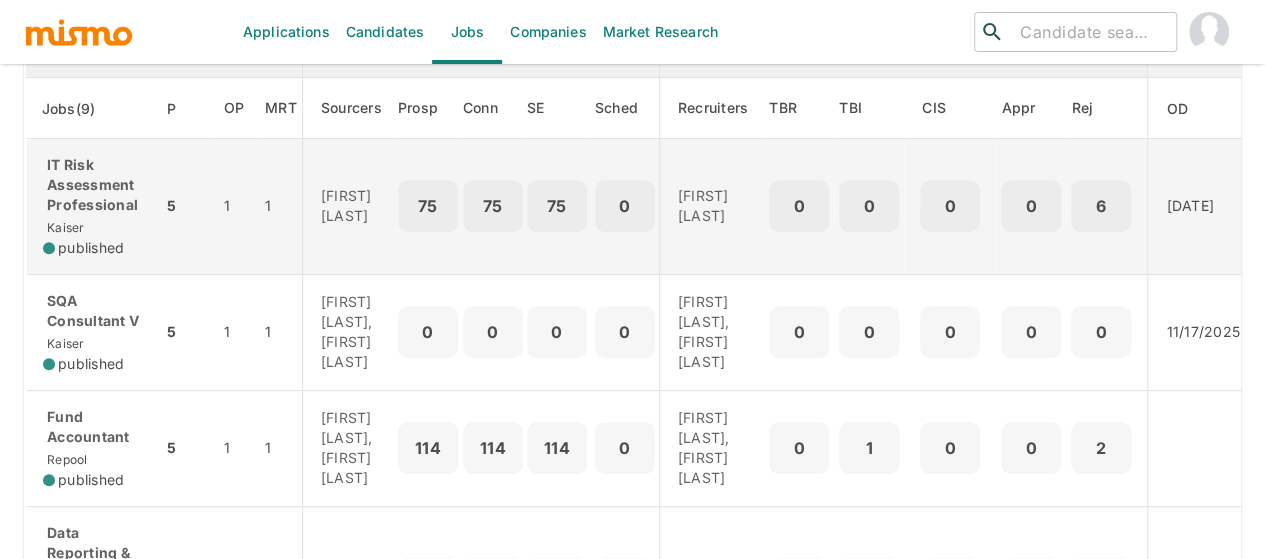 click on "IT Risk Assessment Professional" at bounding box center (94, 185) 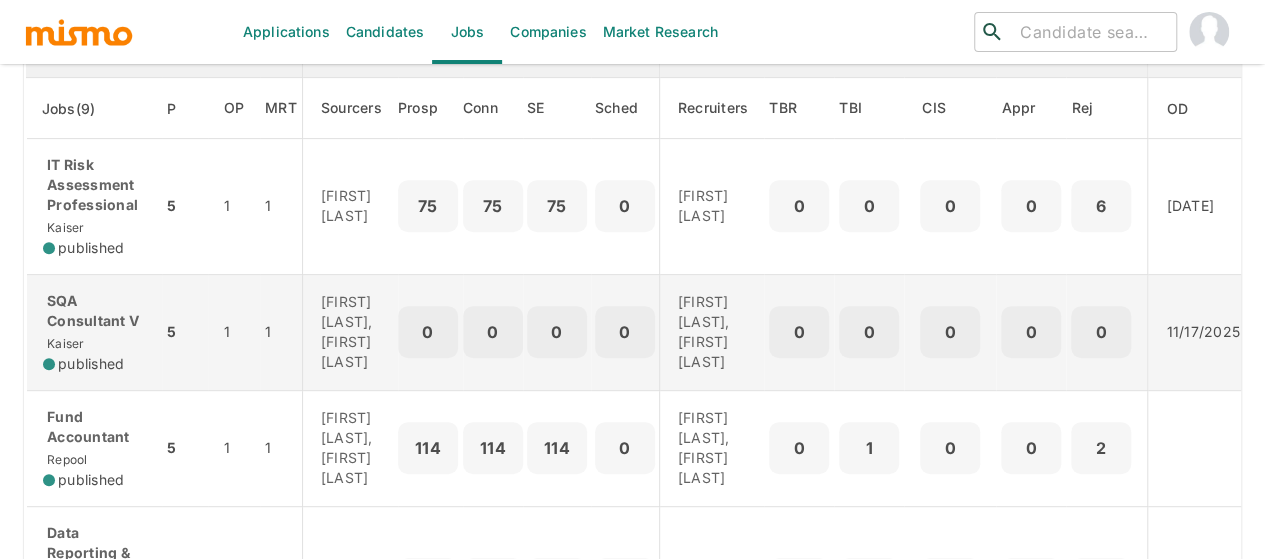 click on "SQA Consultant V	 Kaiser published" at bounding box center [94, 332] 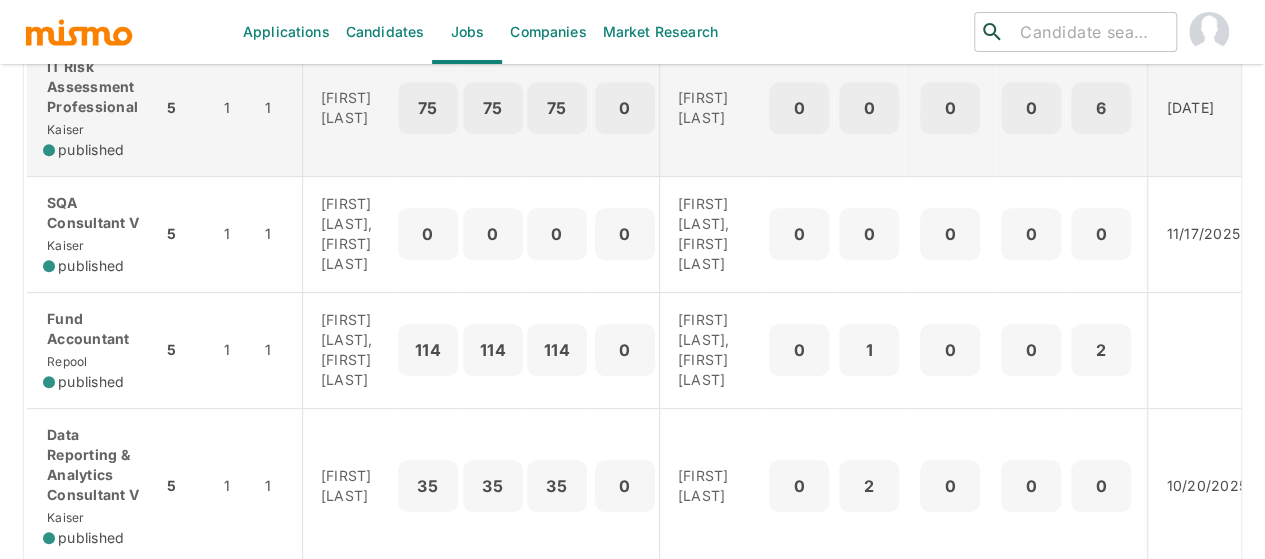 scroll, scrollTop: 400, scrollLeft: 0, axis: vertical 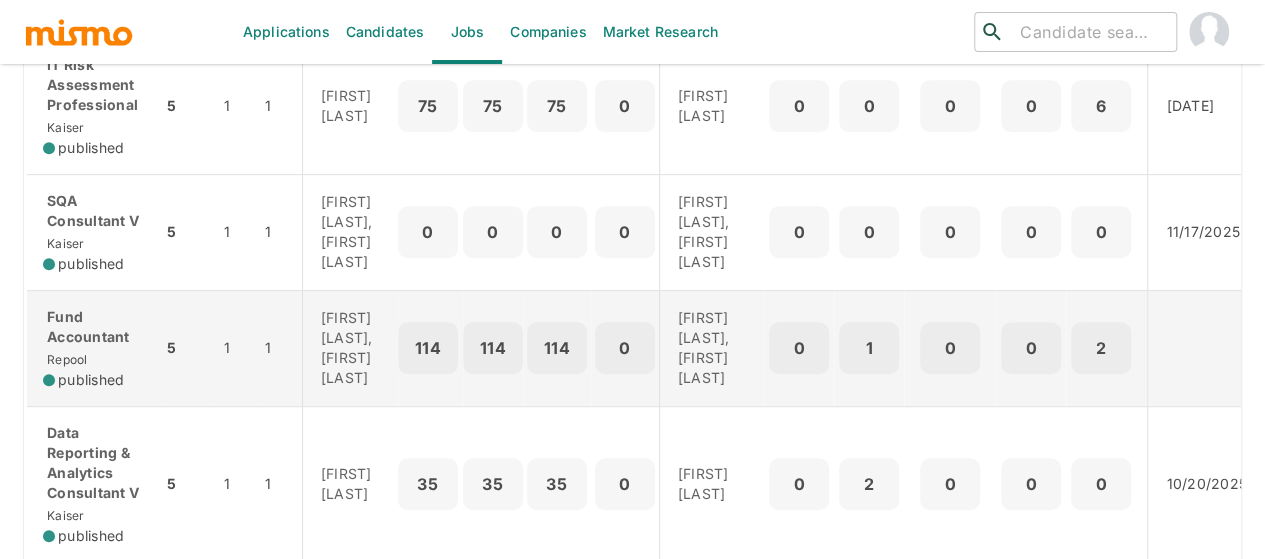 click on "published" at bounding box center [91, 380] 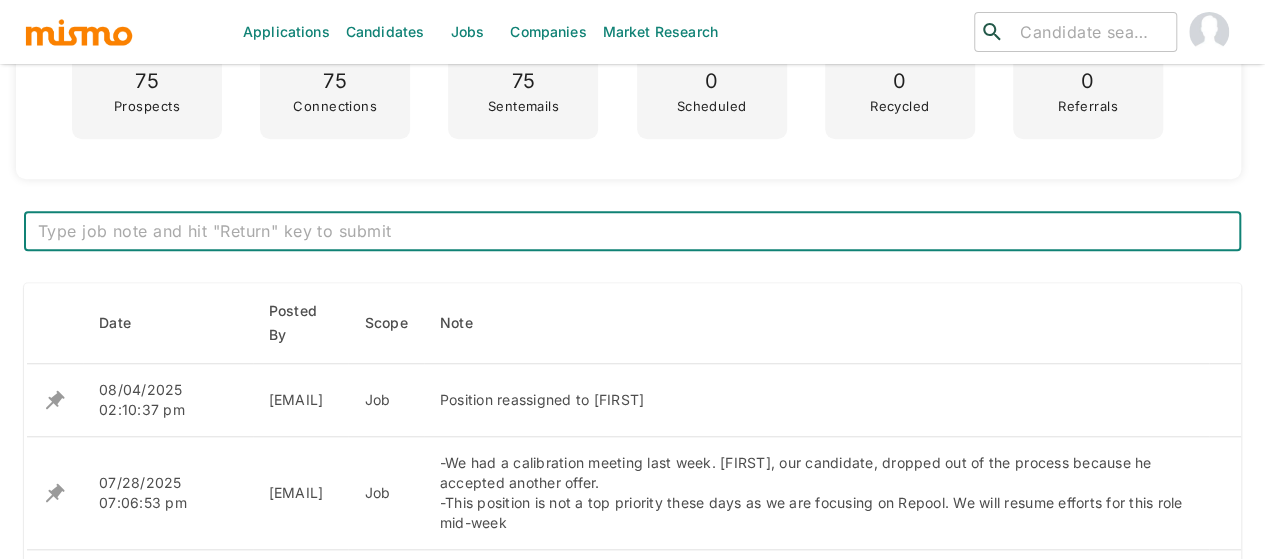 scroll, scrollTop: 700, scrollLeft: 0, axis: vertical 